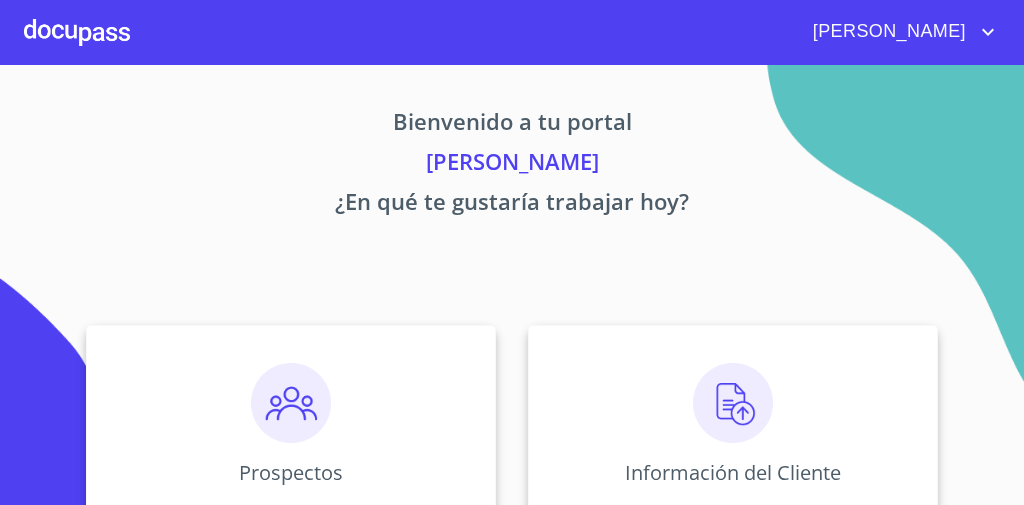 scroll, scrollTop: 0, scrollLeft: 0, axis: both 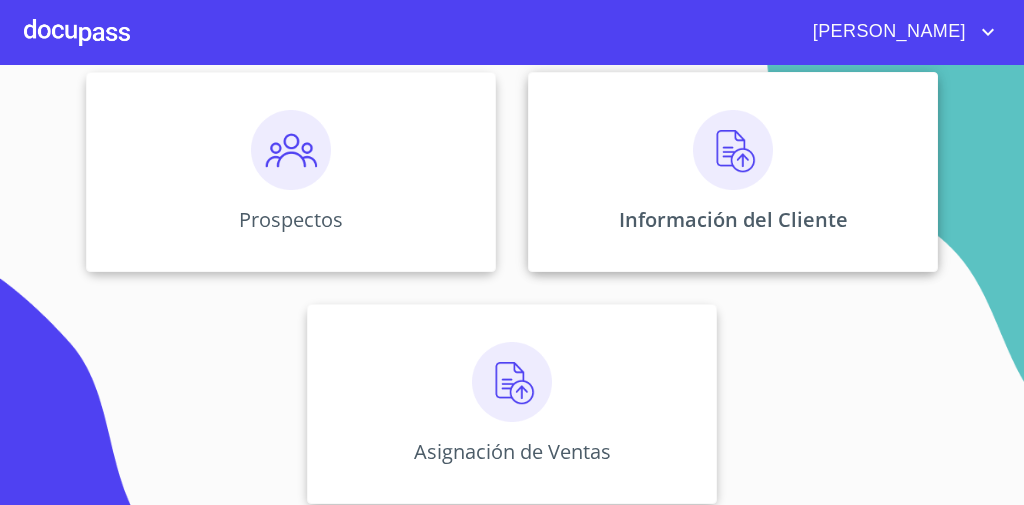 click on "Información del Cliente" at bounding box center [733, 172] 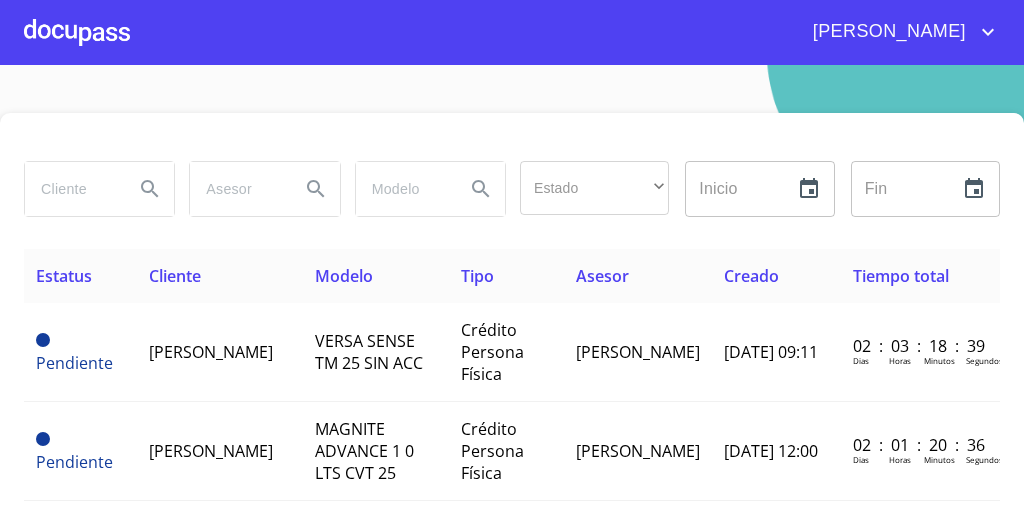 click at bounding box center [77, 32] 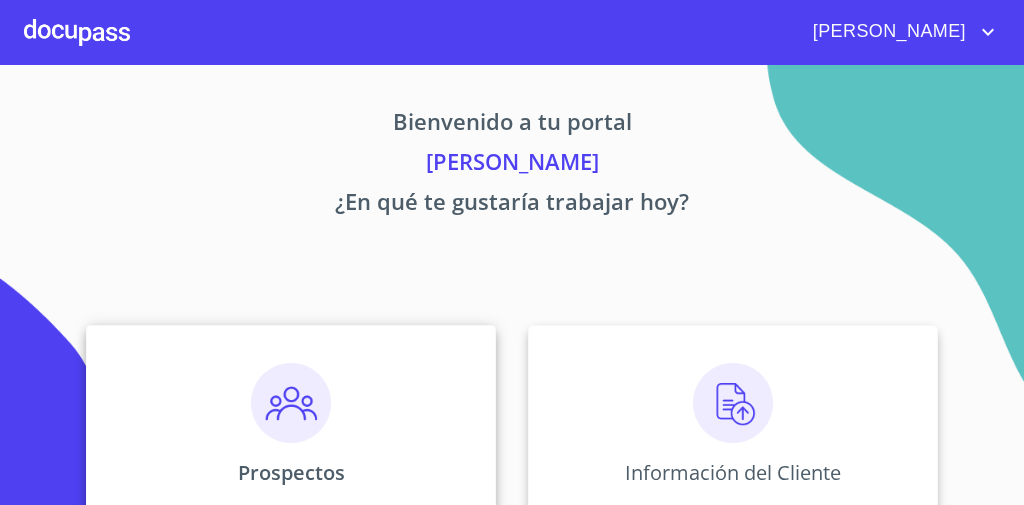 click on "Prospectos" at bounding box center [291, 425] 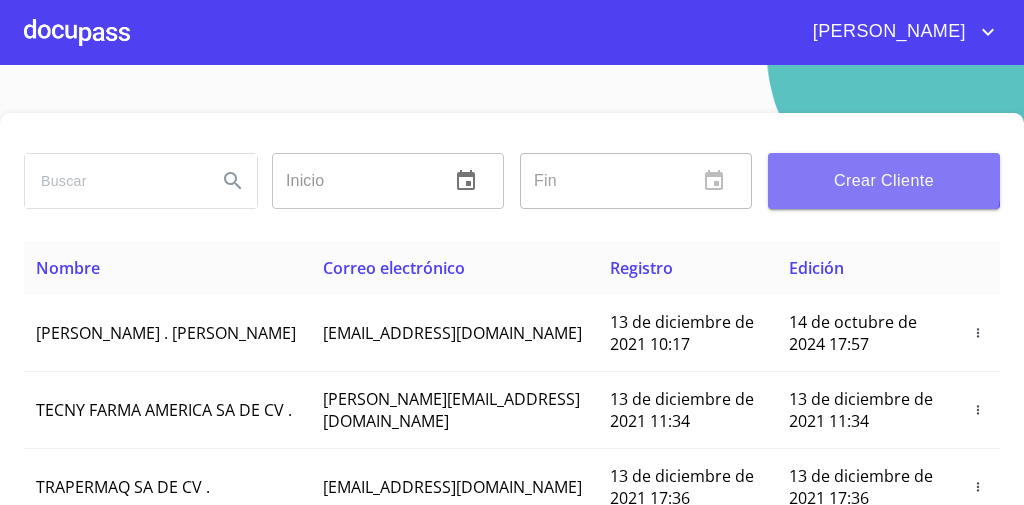 click on "Crear Cliente" at bounding box center (884, 181) 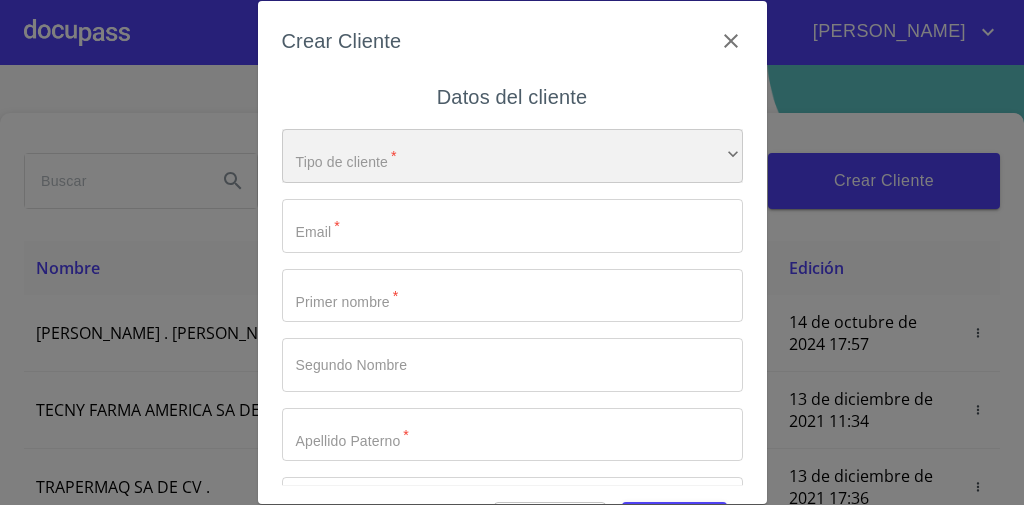 click on "​" at bounding box center (512, 156) 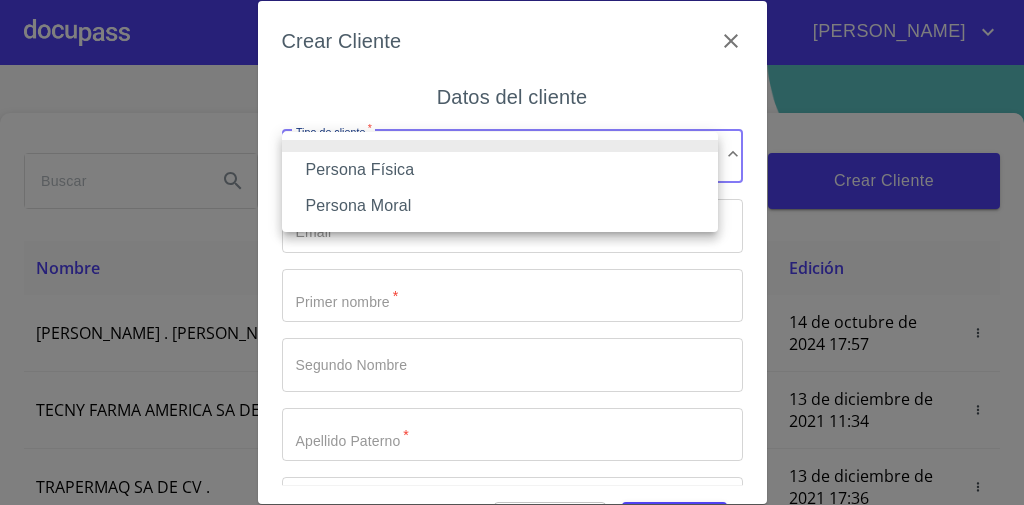 click on "Persona Física" at bounding box center (500, 170) 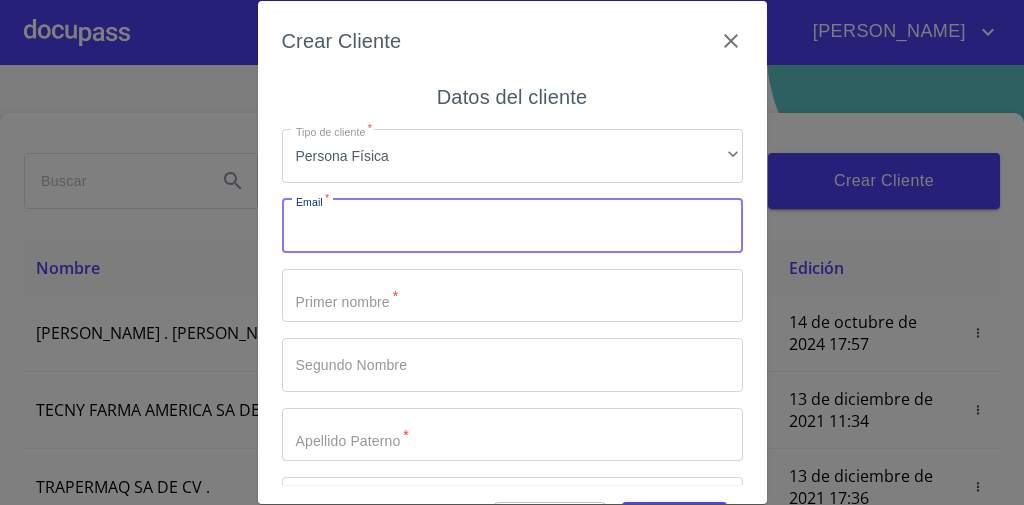 click on "Tipo de cliente   *" at bounding box center [512, 226] 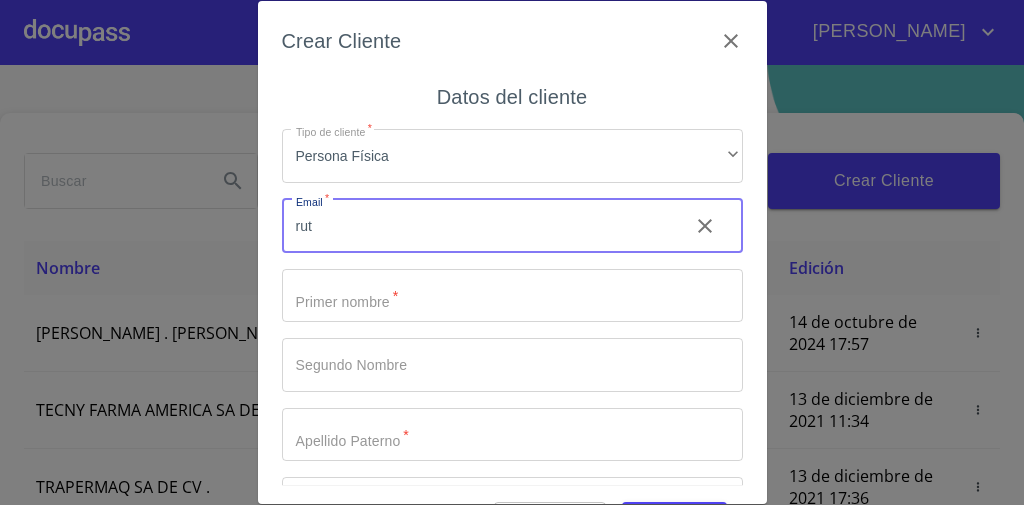 type on "[PERSON_NAME]" 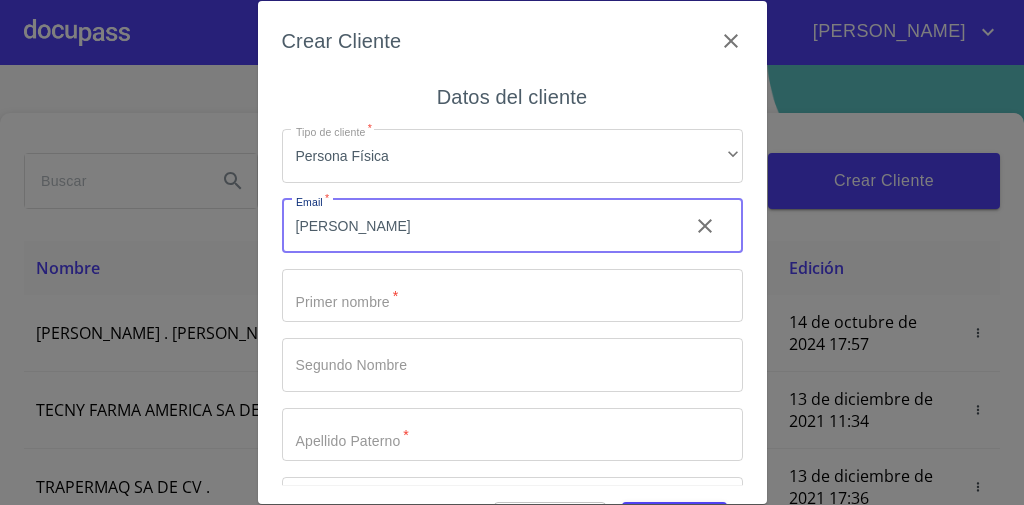 click on "[PERSON_NAME]" at bounding box center [477, 226] 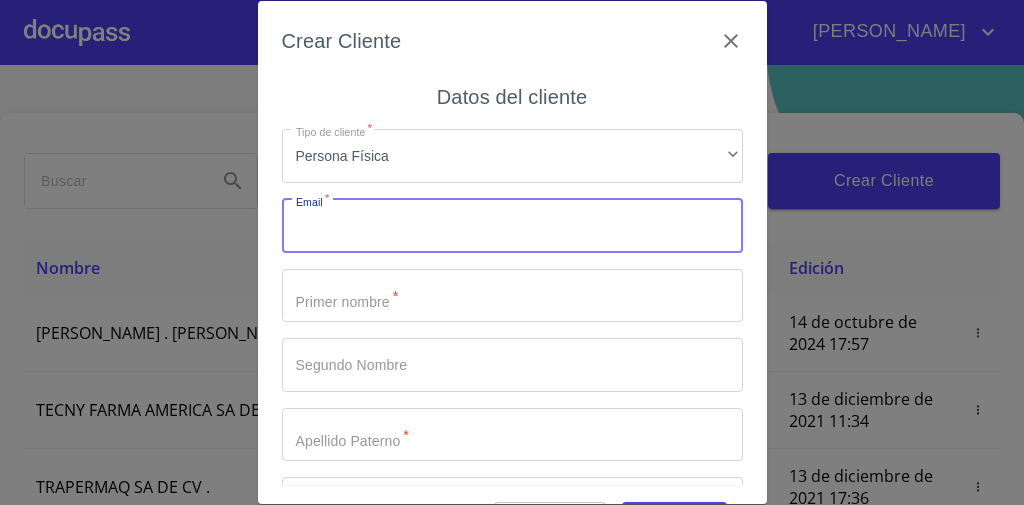 type on "j" 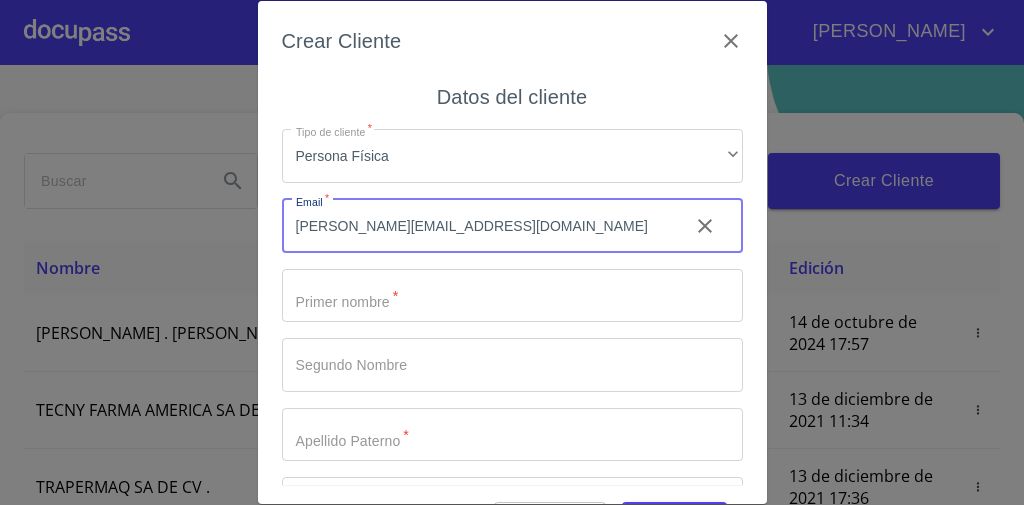 type on "[PERSON_NAME][EMAIL_ADDRESS][DOMAIN_NAME]" 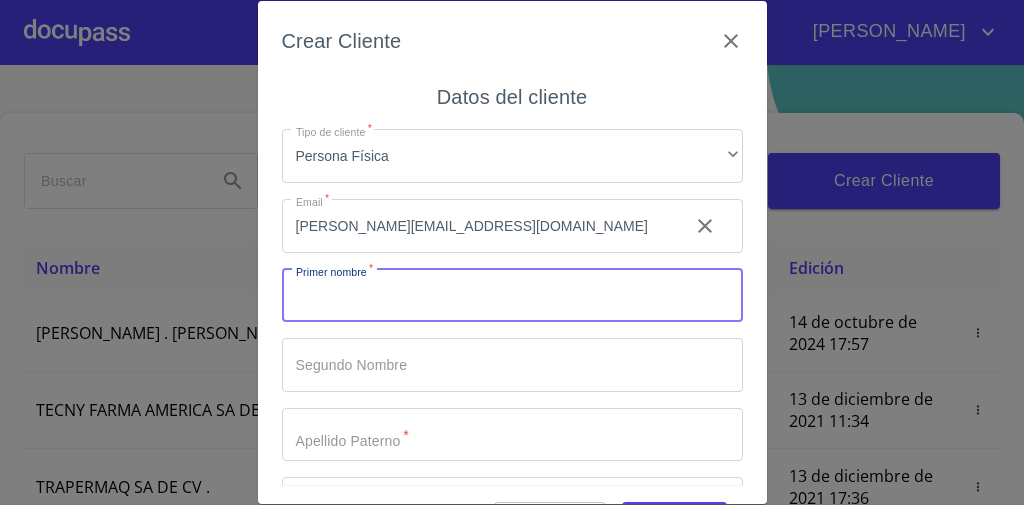click on "Tipo de cliente   *" at bounding box center (512, 296) 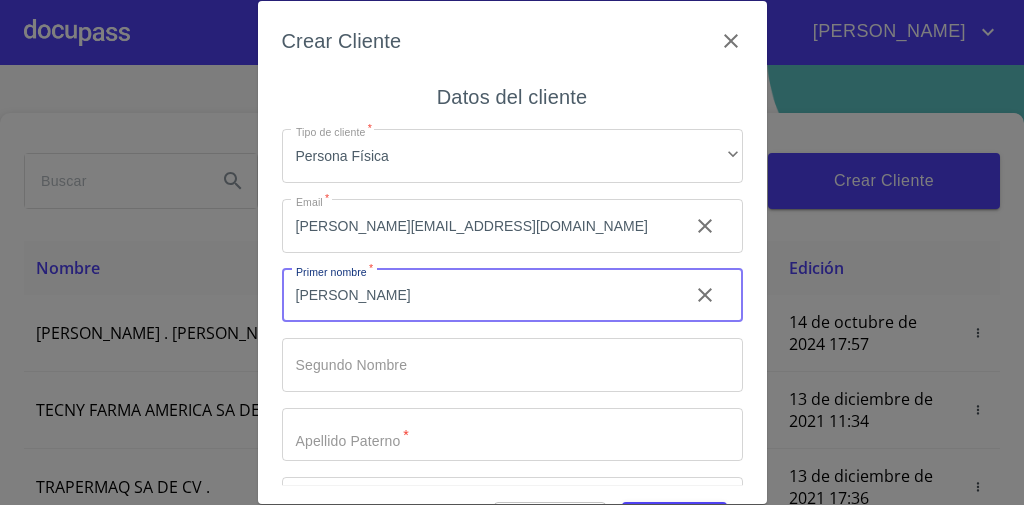type on "[PERSON_NAME]" 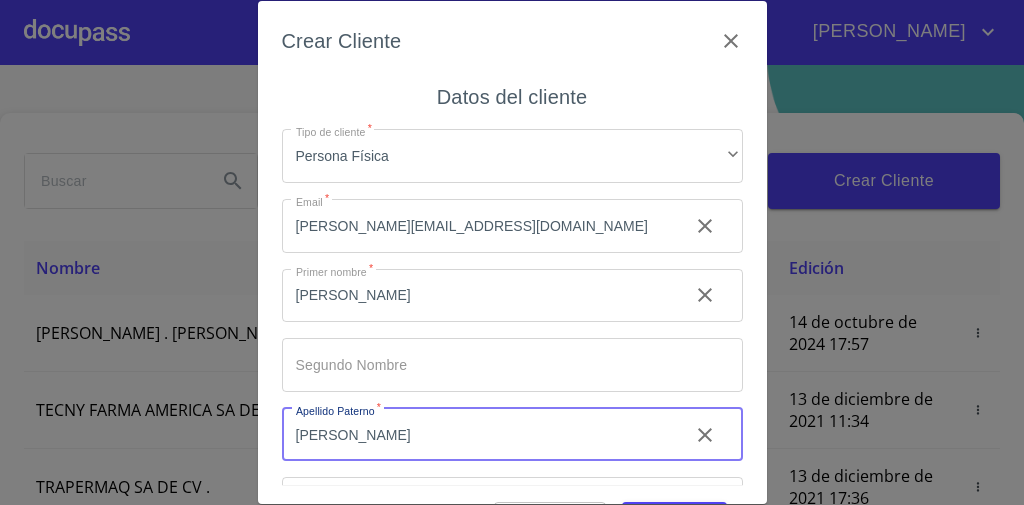 type on "[PERSON_NAME]" 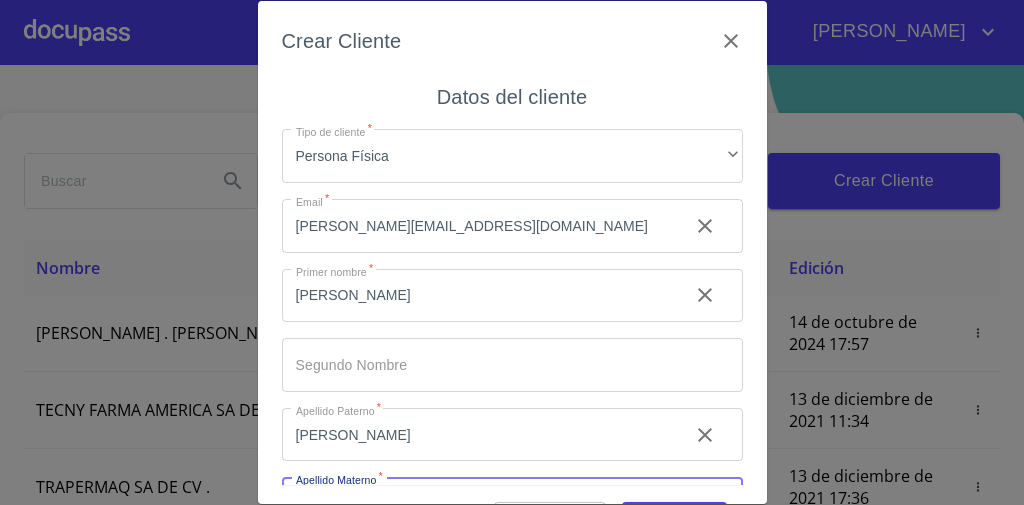 scroll, scrollTop: 45, scrollLeft: 0, axis: vertical 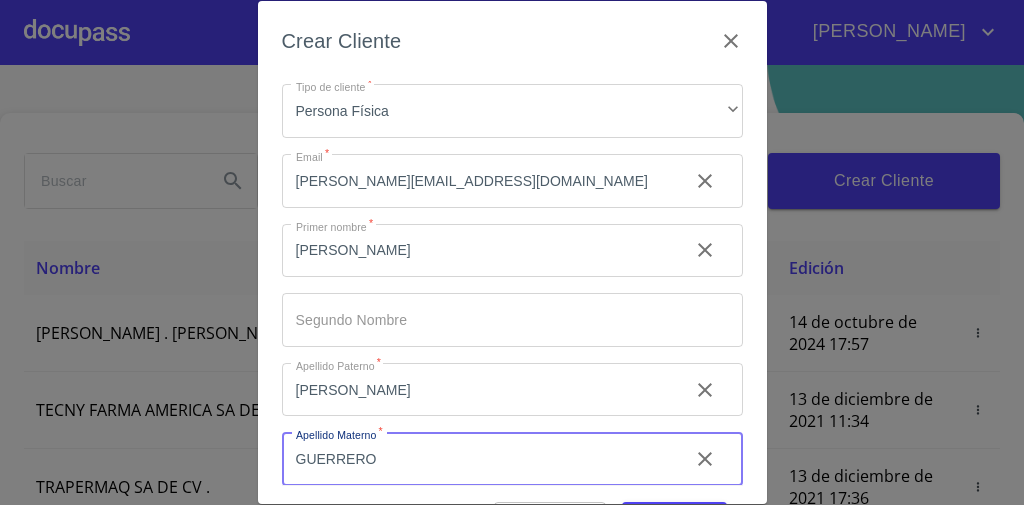 type on "GUERRERO" 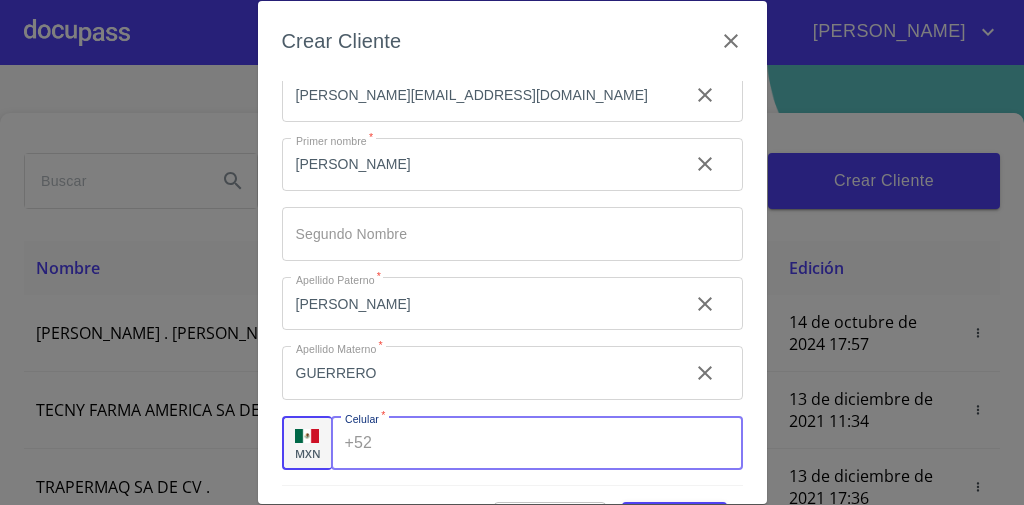 click on "Tipo de cliente   *" at bounding box center [561, 443] 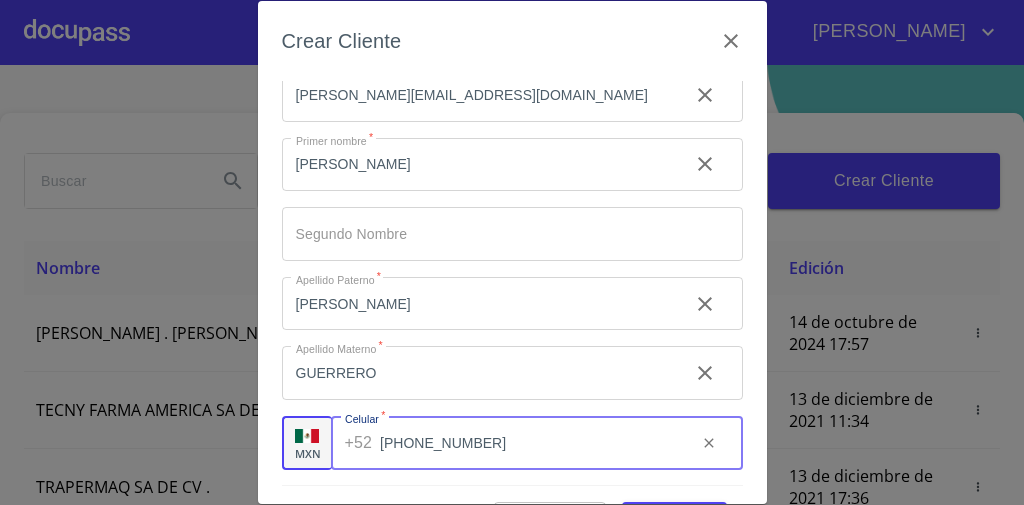 type on "[PHONE_NUMBER]" 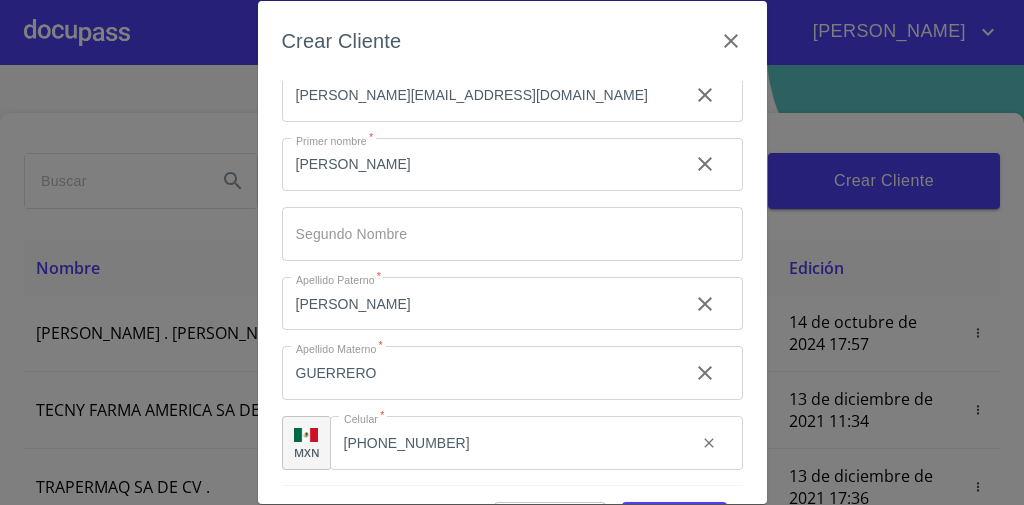scroll, scrollTop: 58, scrollLeft: 0, axis: vertical 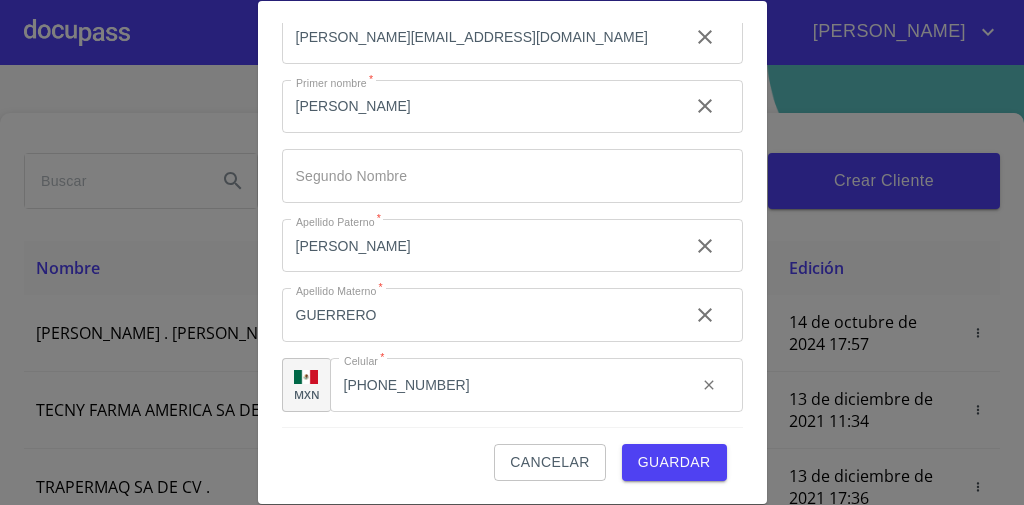 click on "Guardar" at bounding box center (674, 462) 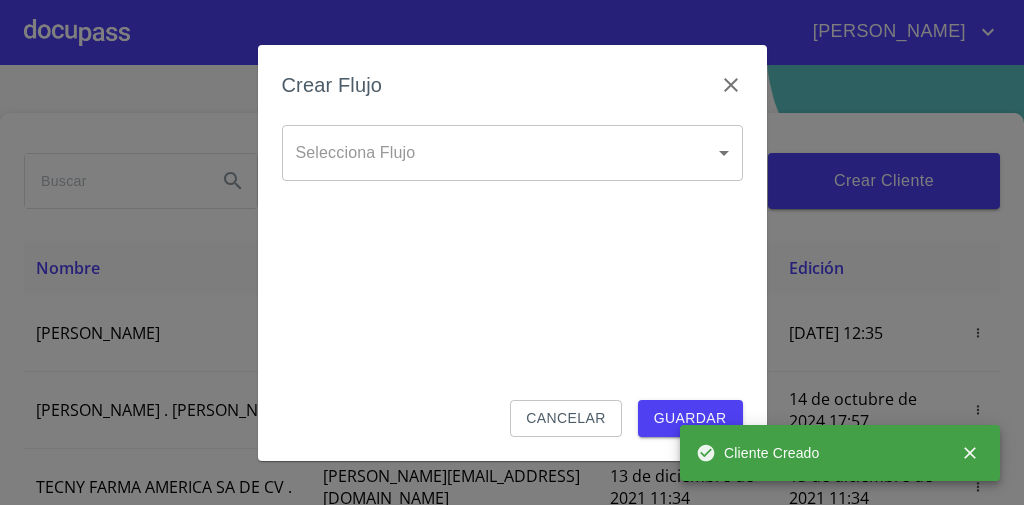 click on "[PERSON_NAME] ​ Fin ​ Crear Cliente Nombre   Correo electrónico   Registro   Edición     [PERSON_NAME] [PERSON_NAME][EMAIL_ADDRESS][DOMAIN_NAME] [DATE] 12:35 [DATE] 12:35 ROMEO . [PERSON_NAME] [EMAIL_ADDRESS][DOMAIN_NAME] [DATE] 10:17 [DATE] 17:57 TECNY FARMA AMERICA  SA DE CV  . [PERSON_NAME][EMAIL_ADDRESS][DOMAIN_NAME] [DATE] 11:34 [DATE] 11:34 TRAPERMAQ SA DE CV  . [EMAIL_ADDRESS][DOMAIN_NAME] [DATE] 17:36 [DATE] 17:36 [PERSON_NAME] DEL [PERSON_NAME] [EMAIL_ADDRESS][DOMAIN_NAME] [DATE] 18:44 [DATE] 18:44 [PERSON_NAME]  [PERSON_NAME][EMAIL_ADDRESS][DOMAIN_NAME] [DATE] 11:46 [DATE] 11:46 SOLUCION EN LIMPIEZA DE JOCOTEPEC SDRL DE CV . [EMAIL_ADDRESS][DOMAIN_NAME] [DATE] 12:14 [DATE] 18:52 [PERSON_NAME] [EMAIL_ADDRESS][DOMAIN_NAME] [DATE] 15:01 [DATE][PERSON_NAME] 17:58 1 2 3 4 5 6 7 8 9" at bounding box center [512, 252] 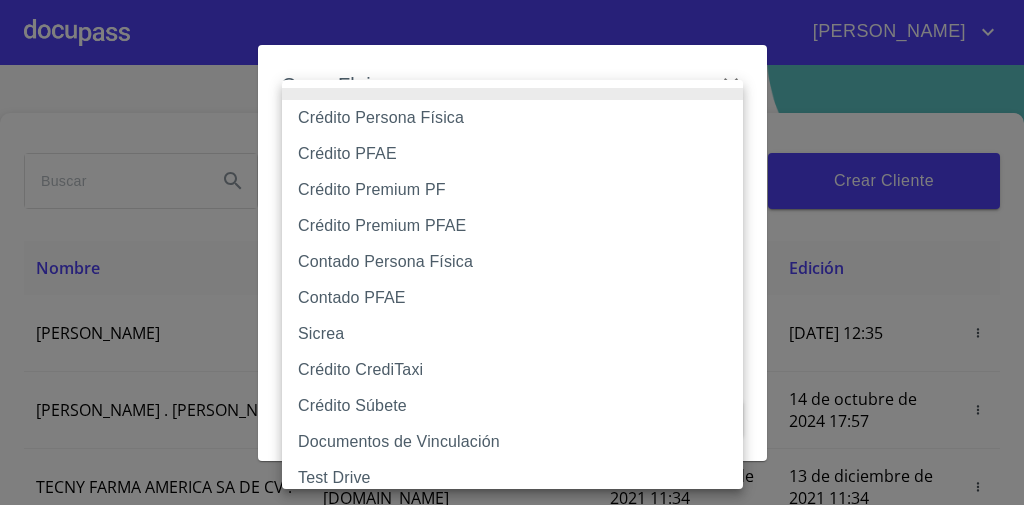 click on "Contado Persona Física" at bounding box center (518, 262) 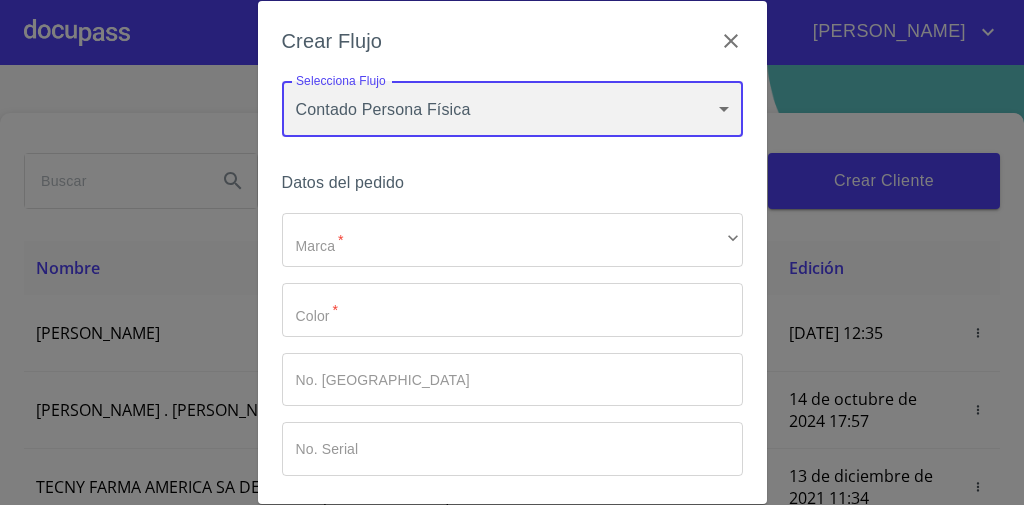 type on "61b10eea9b8c202ad57ac5da" 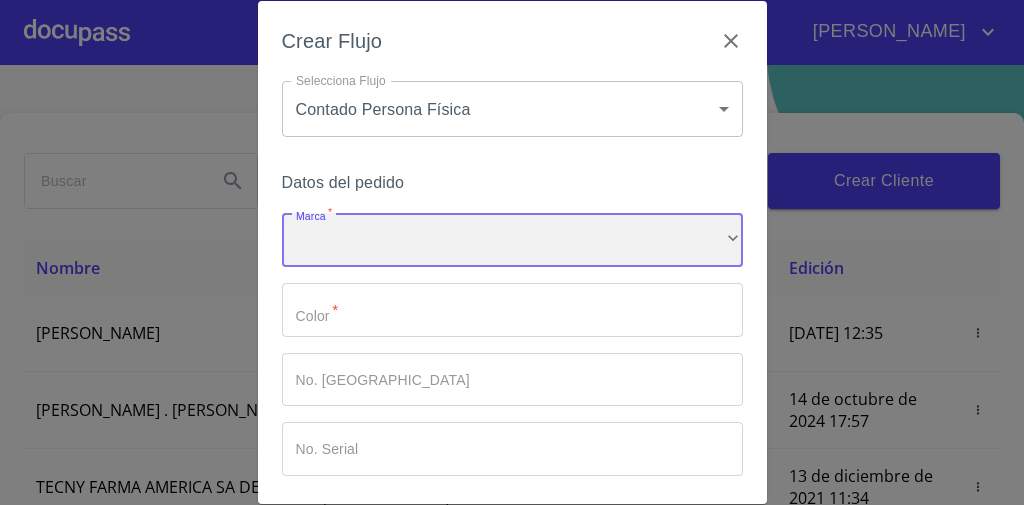 click on "​" at bounding box center [512, 240] 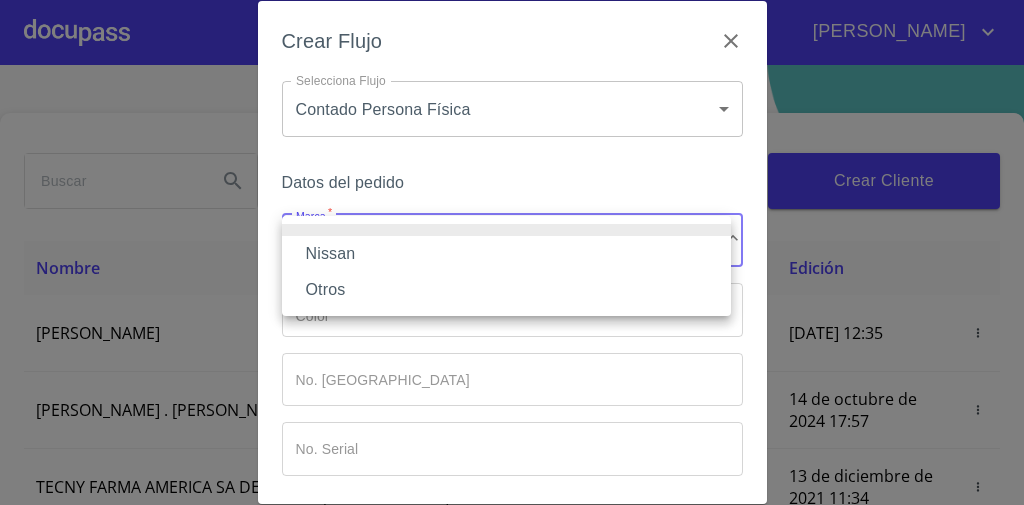 click on "Nissan" at bounding box center [506, 254] 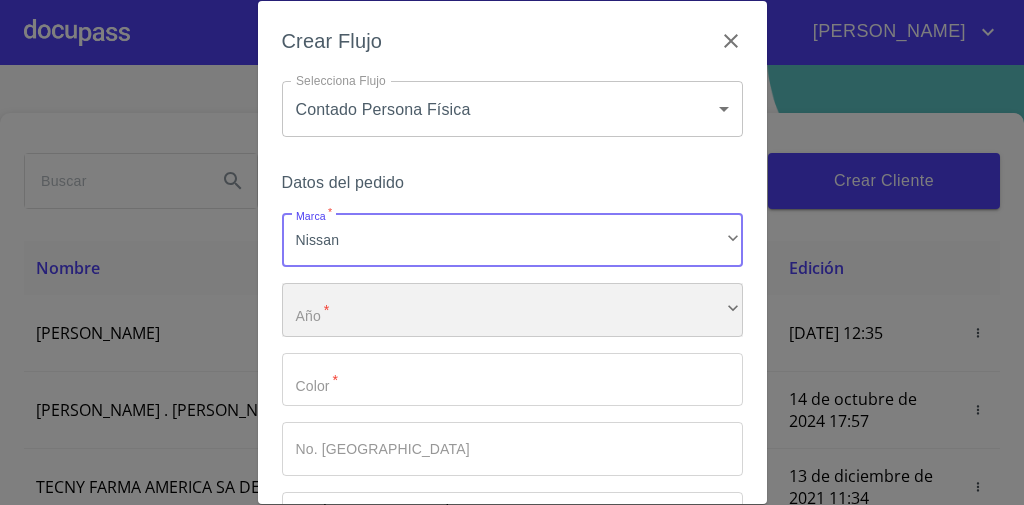 click on "​" at bounding box center [512, 310] 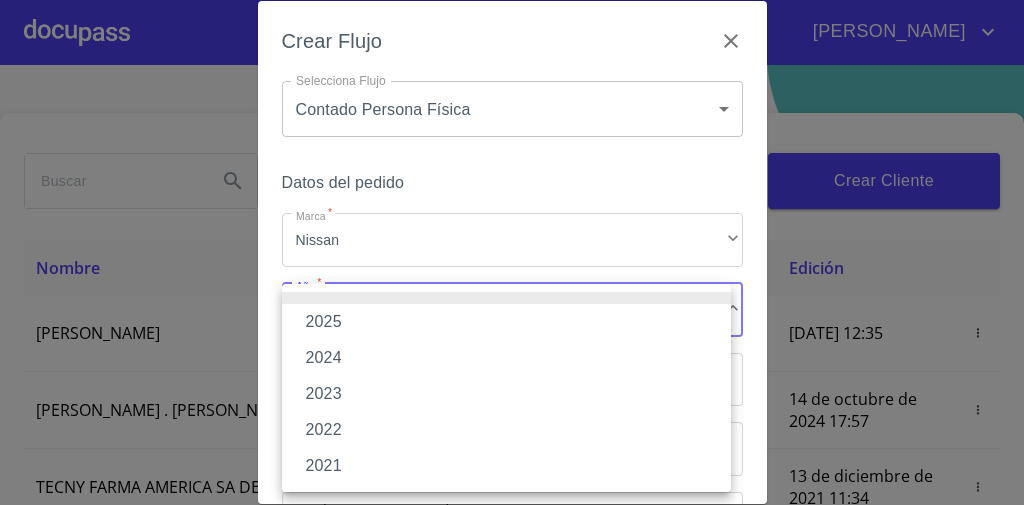 click on "2025" at bounding box center [506, 322] 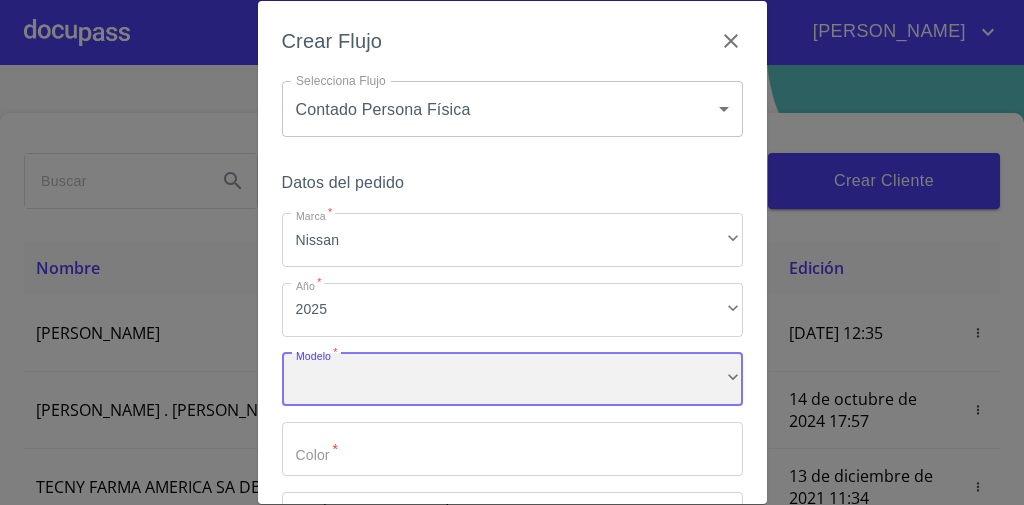 click on "​" at bounding box center (512, 380) 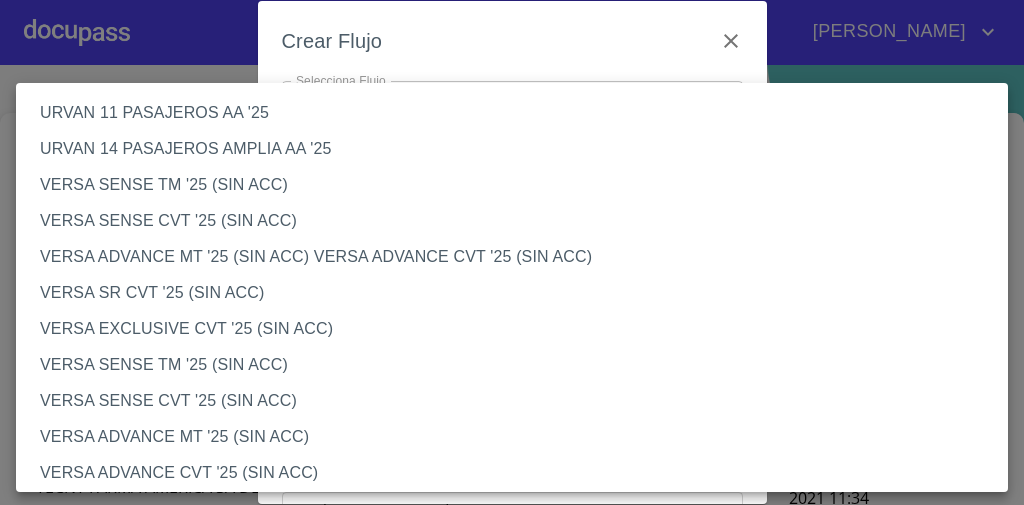 scroll, scrollTop: 762, scrollLeft: 0, axis: vertical 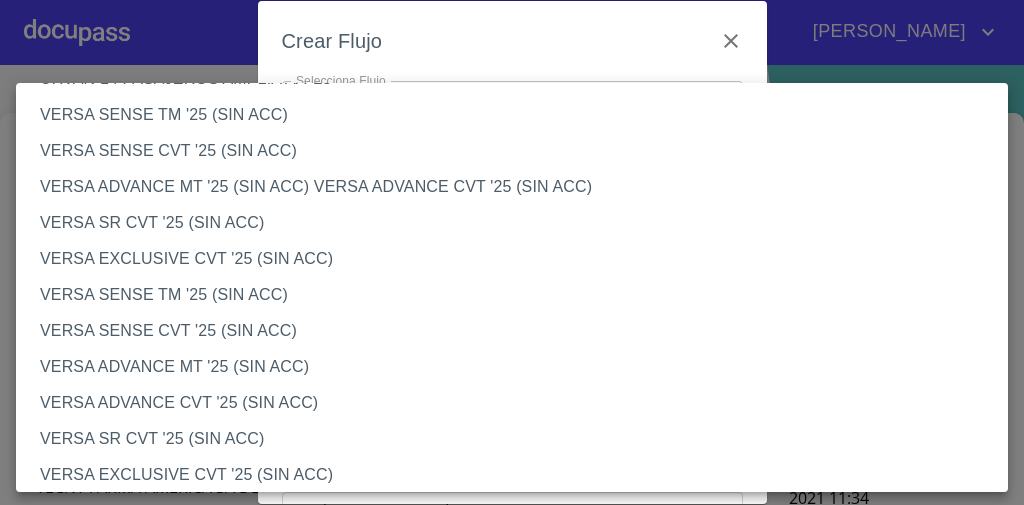 click on "VERSA SENSE TM '25 (SIN ACC)" at bounding box center (518, 295) 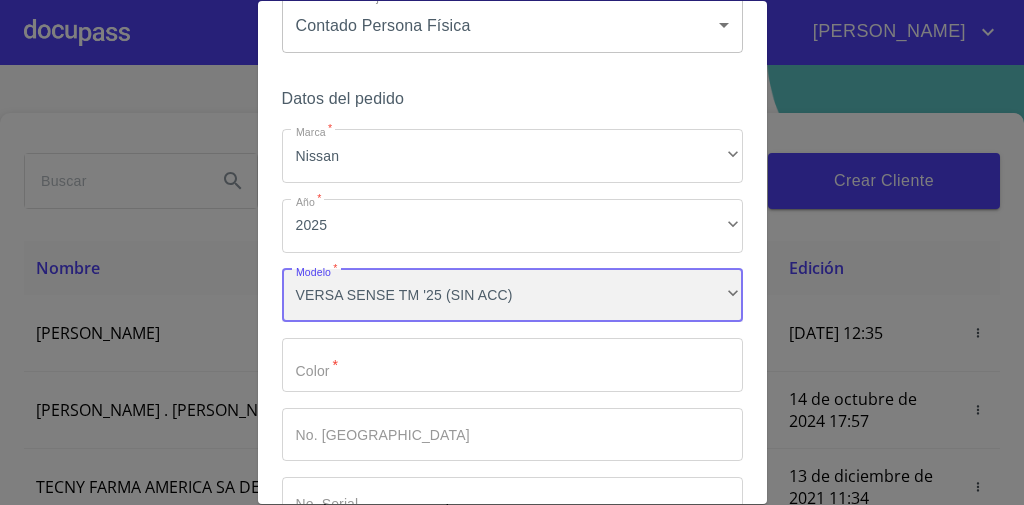 scroll, scrollTop: 81, scrollLeft: 0, axis: vertical 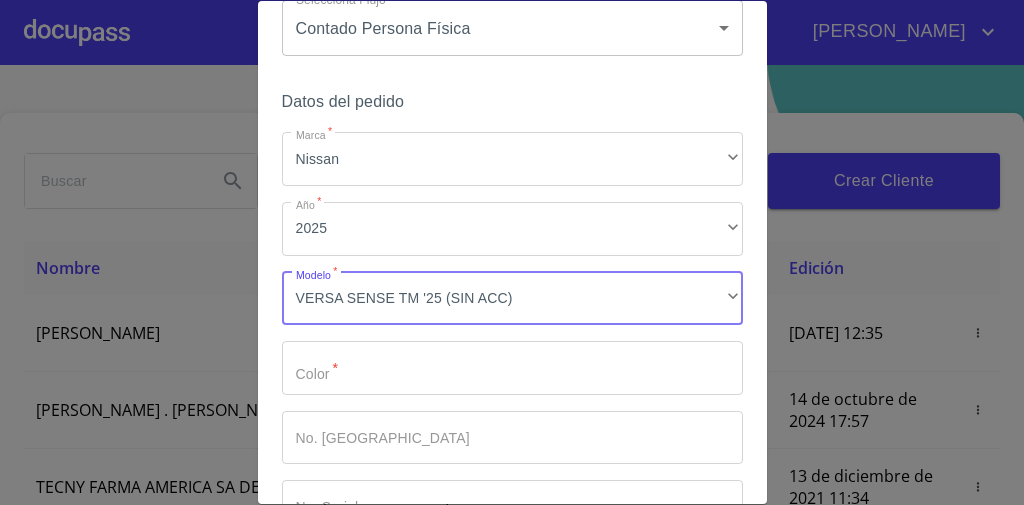click on "Marca   *" at bounding box center (512, 368) 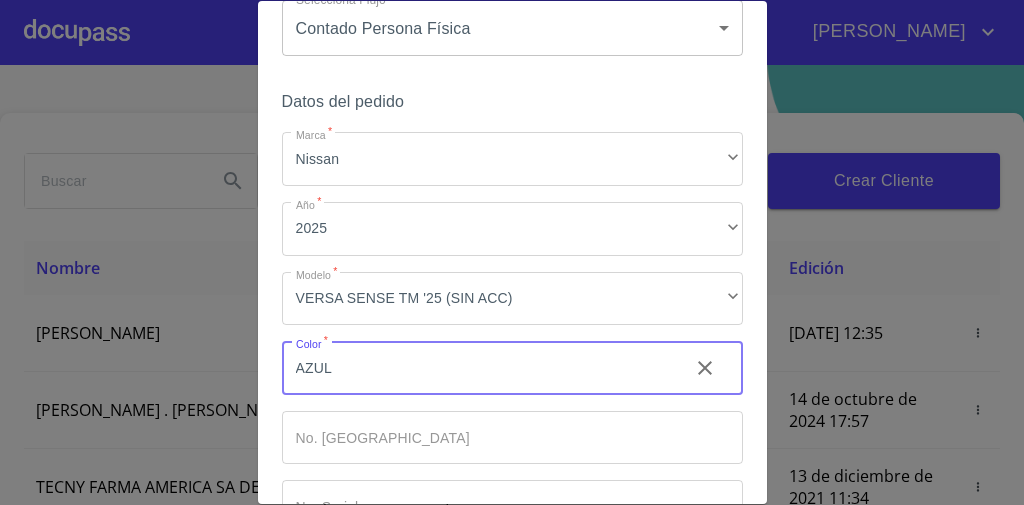type on "AZUL" 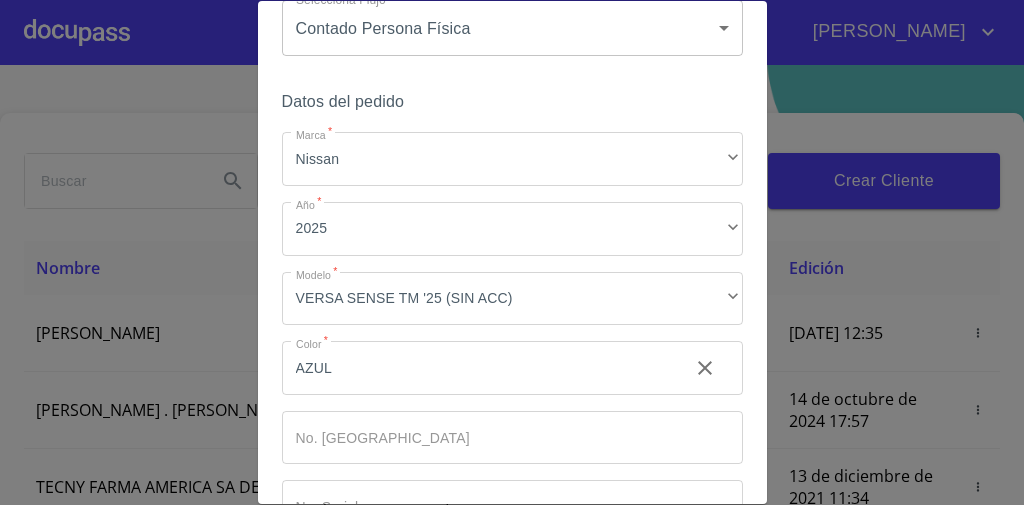scroll, scrollTop: 219, scrollLeft: 0, axis: vertical 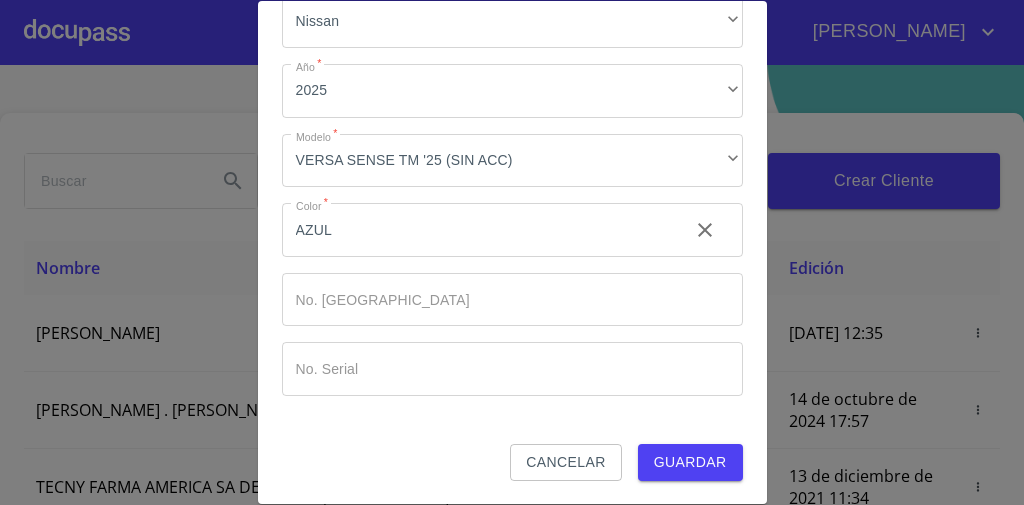 click on "Guardar" at bounding box center [690, 462] 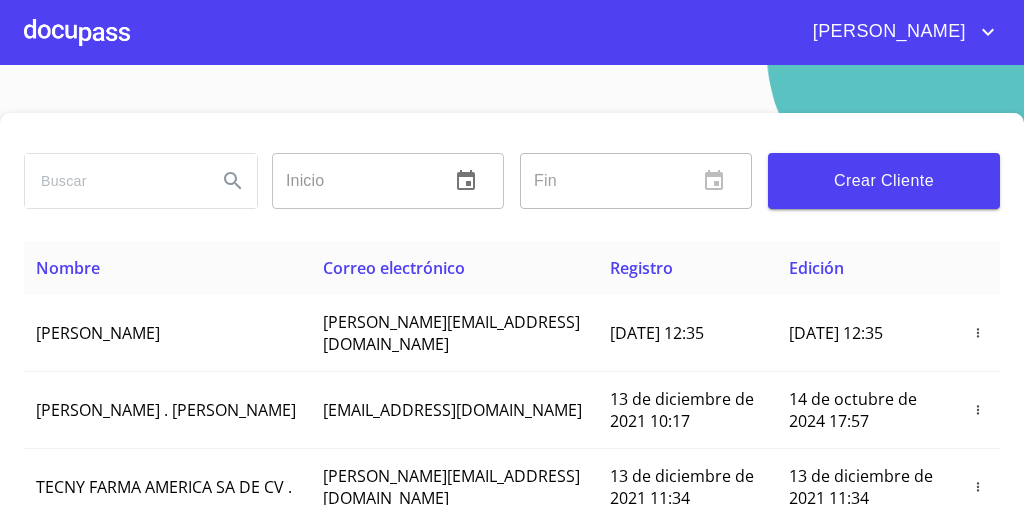 click at bounding box center [113, 181] 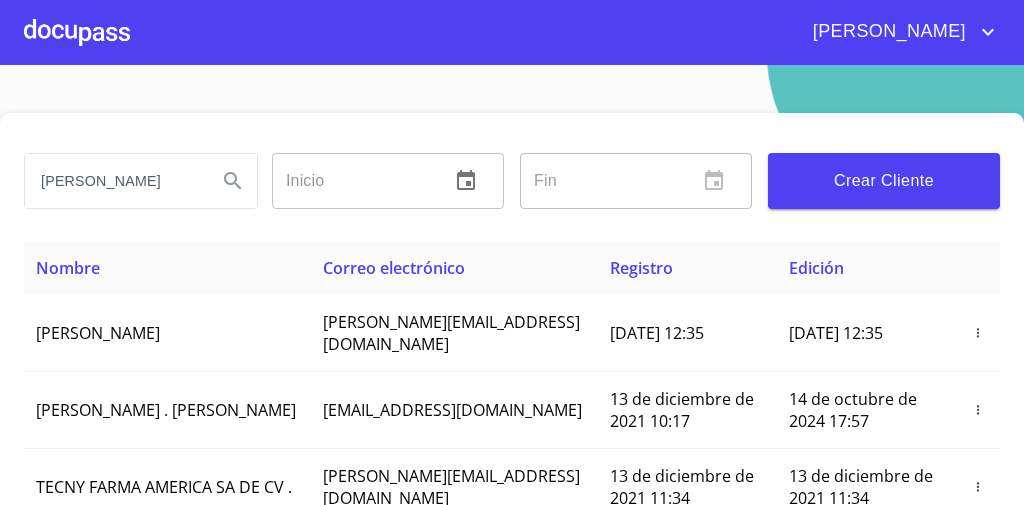 type on "[PERSON_NAME]" 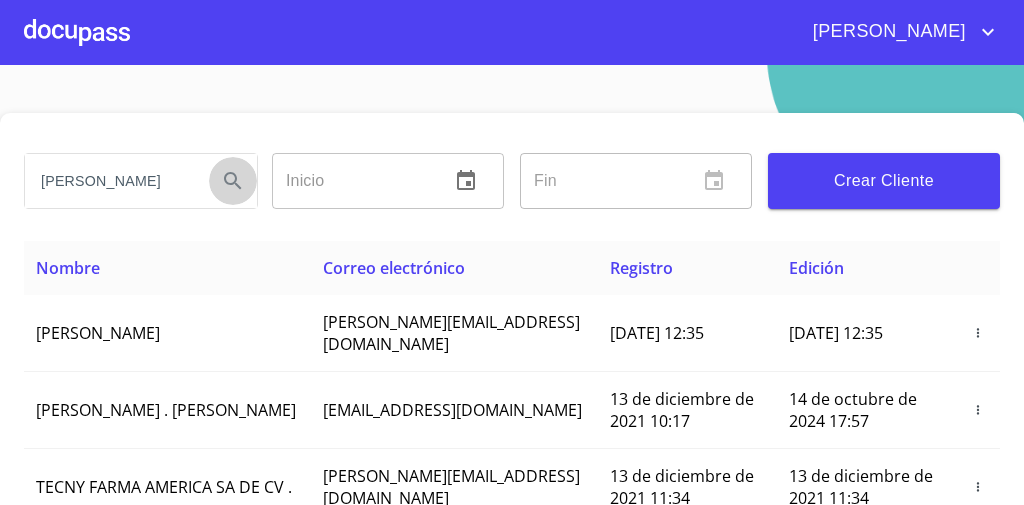 click at bounding box center (233, 181) 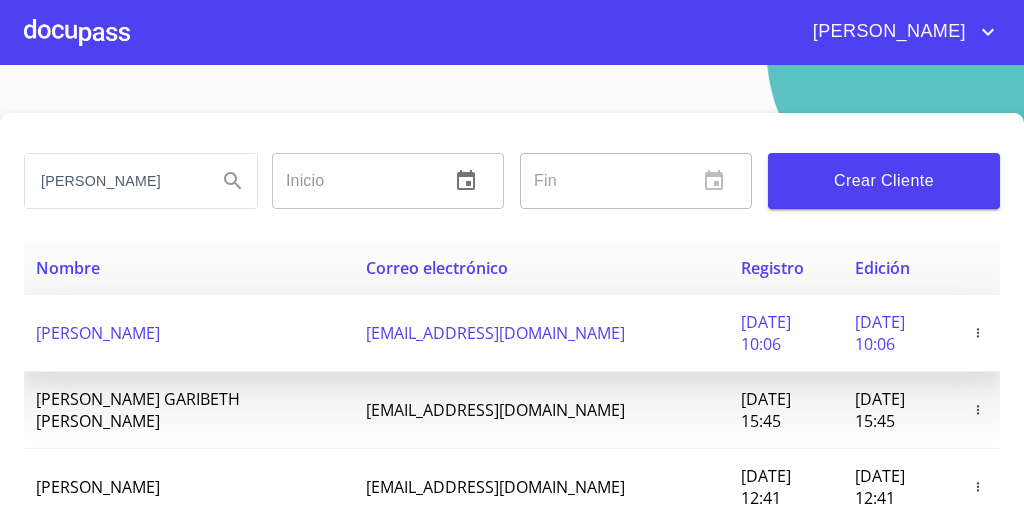 click on "[PERSON_NAME]" at bounding box center (189, 333) 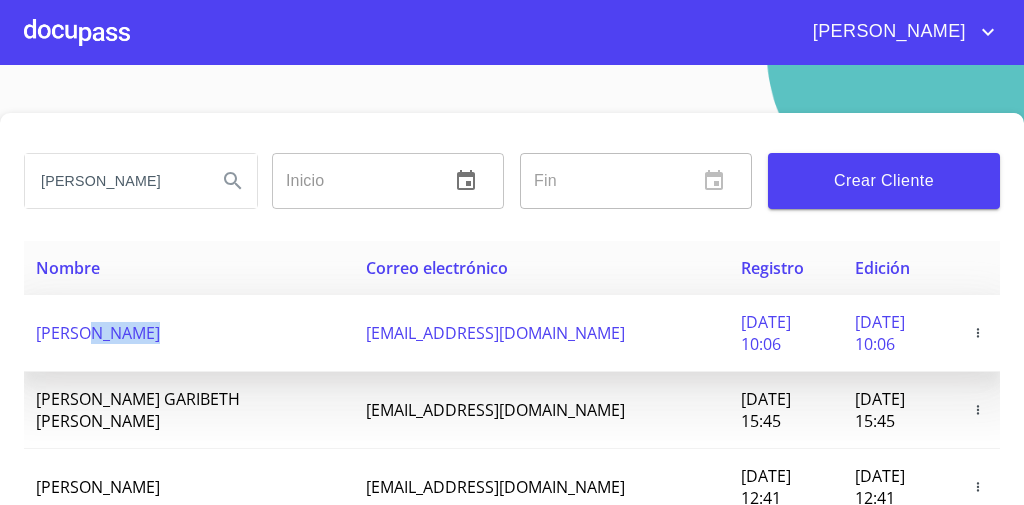 click on "[PERSON_NAME]" at bounding box center [98, 333] 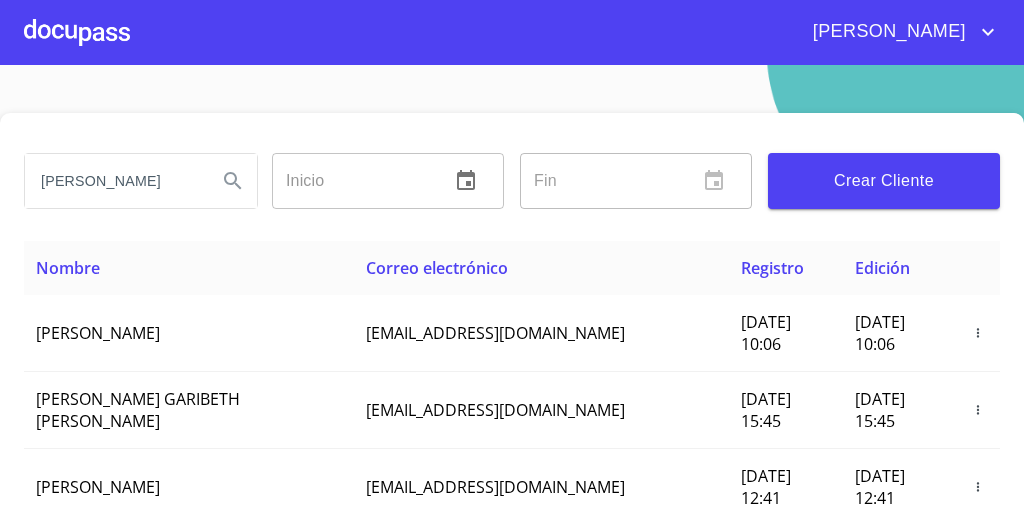 click at bounding box center [77, 32] 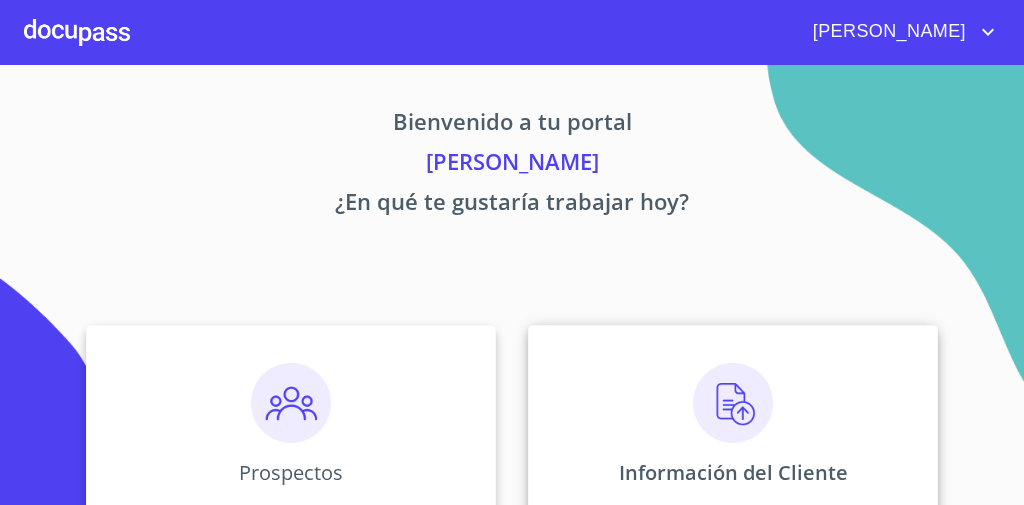 click on "Información del Cliente" at bounding box center [733, 425] 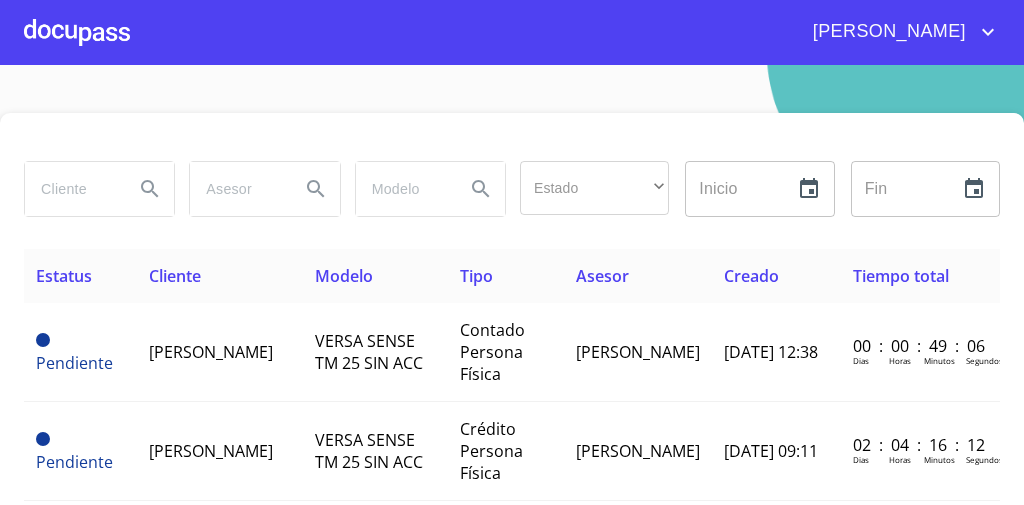 click at bounding box center [71, 189] 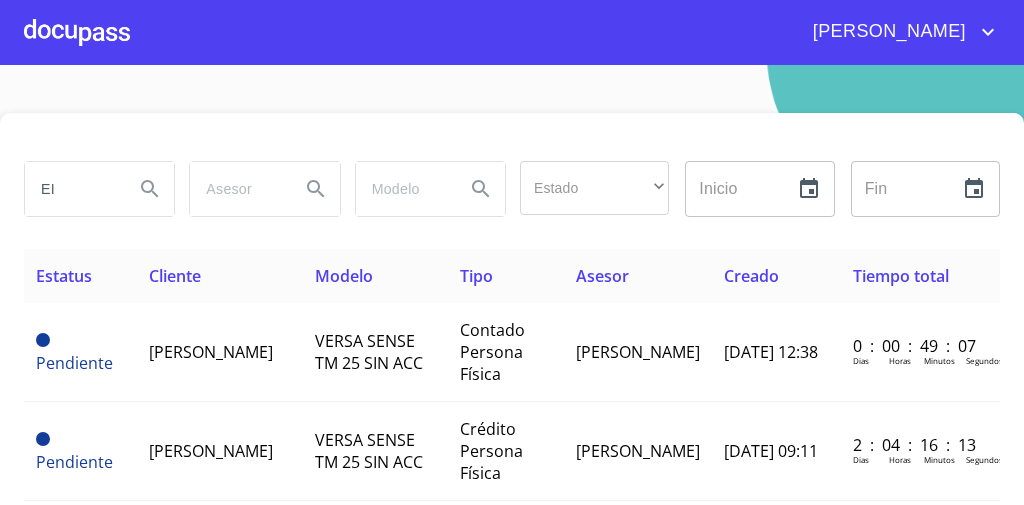 type on "E" 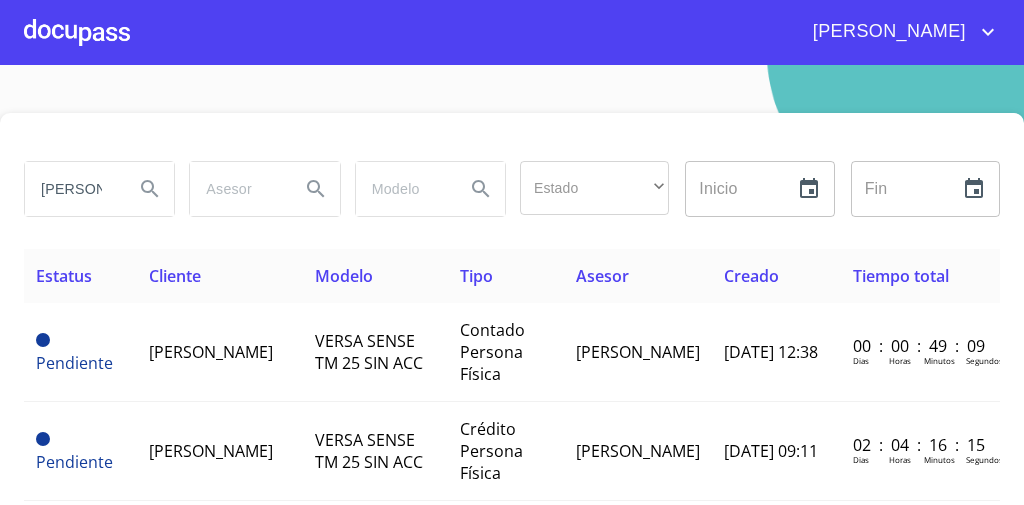 type on "[PERSON_NAME]" 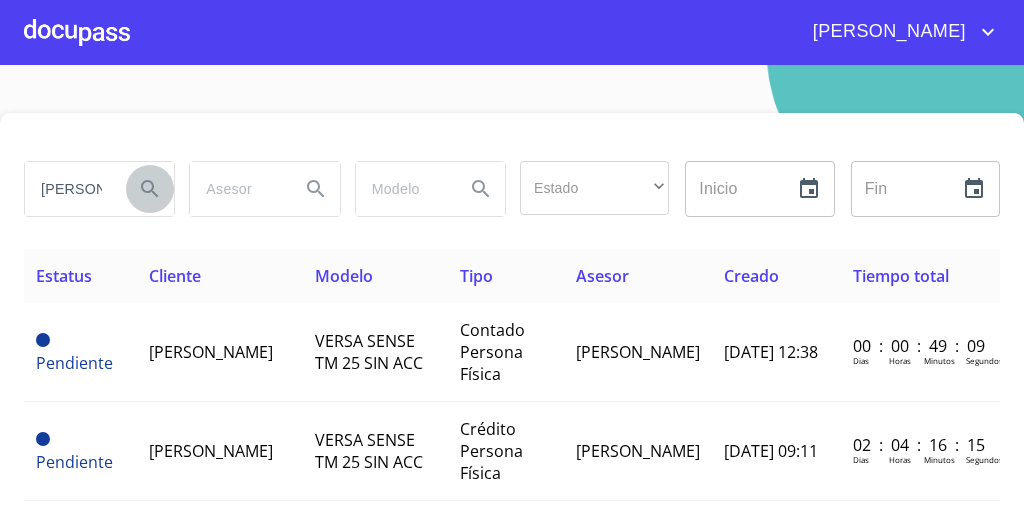 click 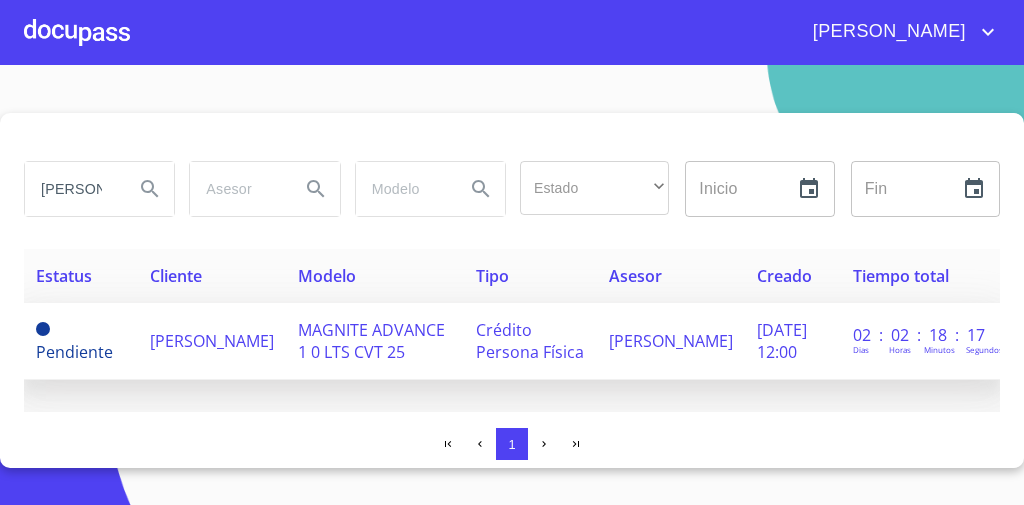 click on "Crédito Persona Física" at bounding box center [530, 341] 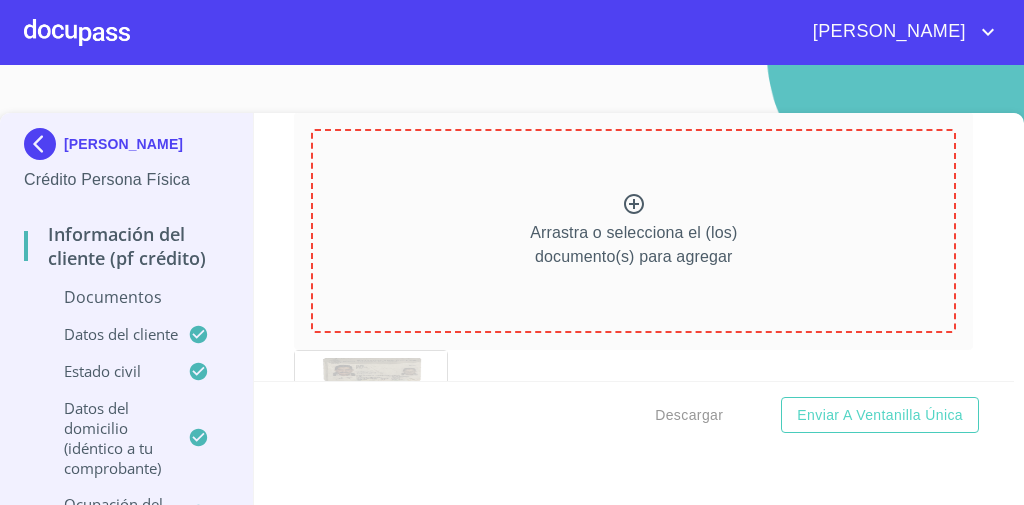 scroll, scrollTop: 288, scrollLeft: 0, axis: vertical 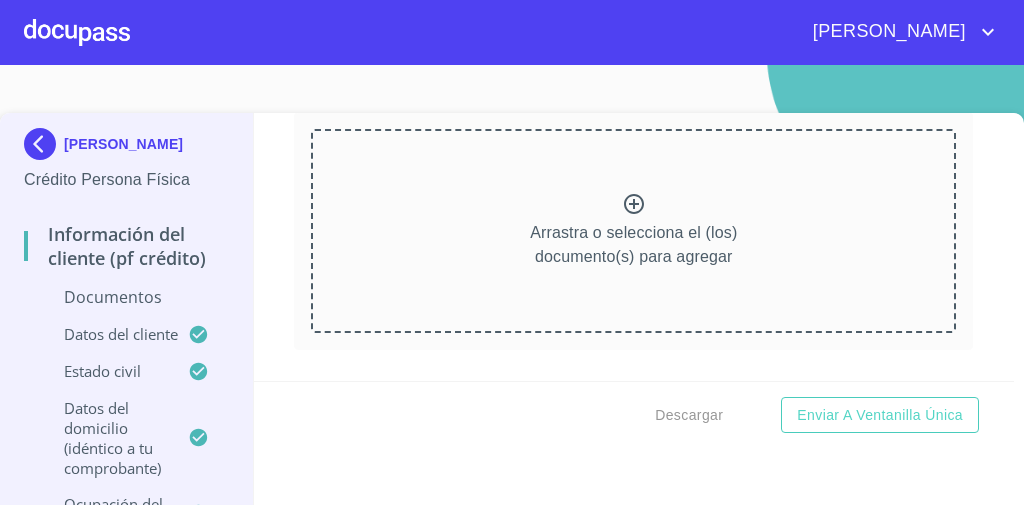 click on "Información del cliente (PF crédito)   Documentos Documento de identificación   * INE ​ Identificación Oficial * Arrastra o selecciona el (los) documento(s) para agregar Comprobante de Domicilio * Comprobante de Domicilio Comprobante de [PERSON_NAME] de ingresos   * Independiente/Dueño de negocio/Persona Moral ​ Comprobante de Ingresos mes 1 * Comprobante de Ingresos mes 1 Comprobante de Ingresos mes 1 Comprobante de Ingresos mes 2 * Comprobante de Ingresos mes 2 Comprobante de Ingresos mes 2 Comprobante de Ingresos mes 3 * Comprobante de Ingresos mes 3 Comprobante de Ingresos mes 3 CURP * CURP CURP Constancia de situación fiscal Arrastra o selecciona el (los) documento(s) para agregar Constancia de situación fiscal Datos del cliente Apellido Paterno   * [PERSON_NAME]   * [PERSON_NAME] ​ Primer nombre   * [PERSON_NAME] ​ Segundo Nombre ​ Fecha de nacimiento * [DEMOGRAPHIC_DATA] ​ Nacionalidad   * Mexicana ​ País de nacimiento   * [DEMOGRAPHIC_DATA] ​ Estado de nacimiento   * ​" at bounding box center [634, 247] 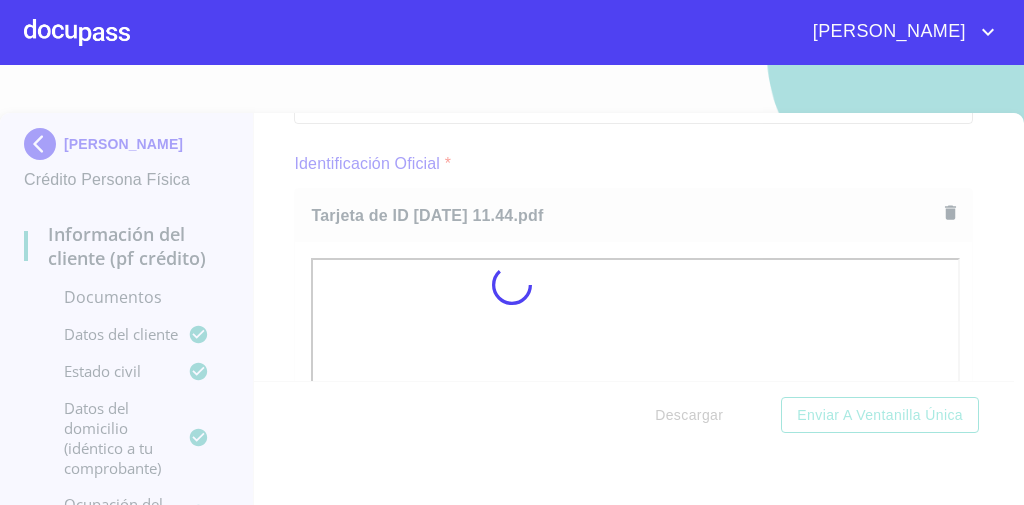 scroll, scrollTop: 285, scrollLeft: 0, axis: vertical 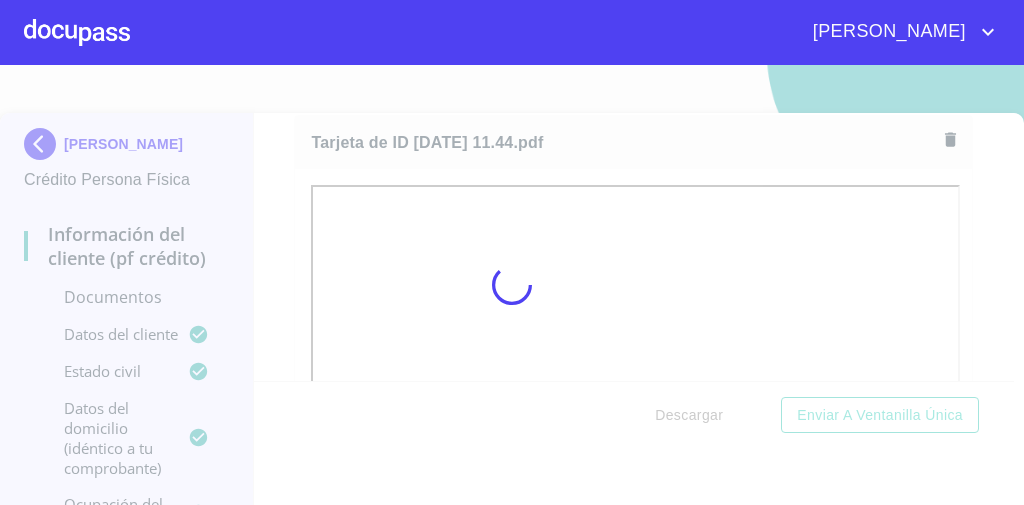 click at bounding box center (512, 285) 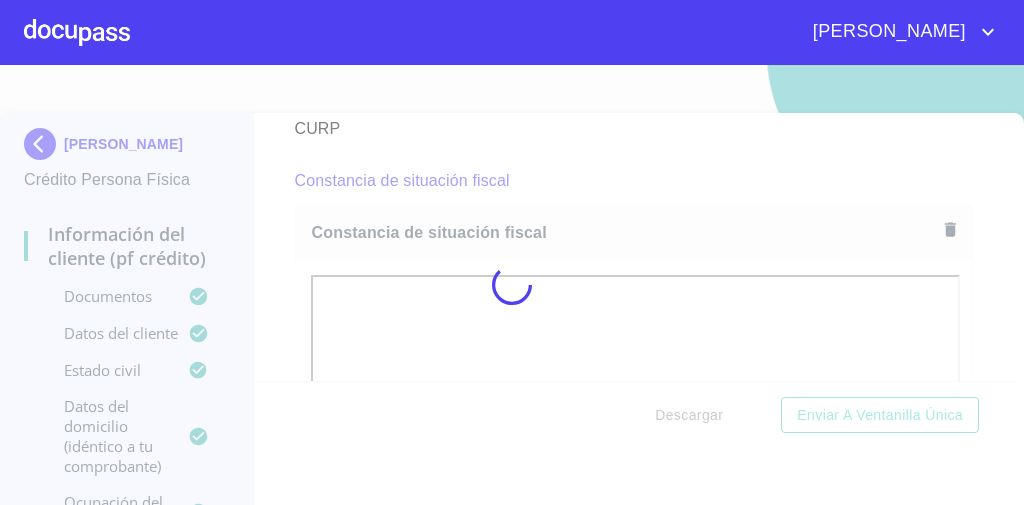 scroll, scrollTop: 5296, scrollLeft: 0, axis: vertical 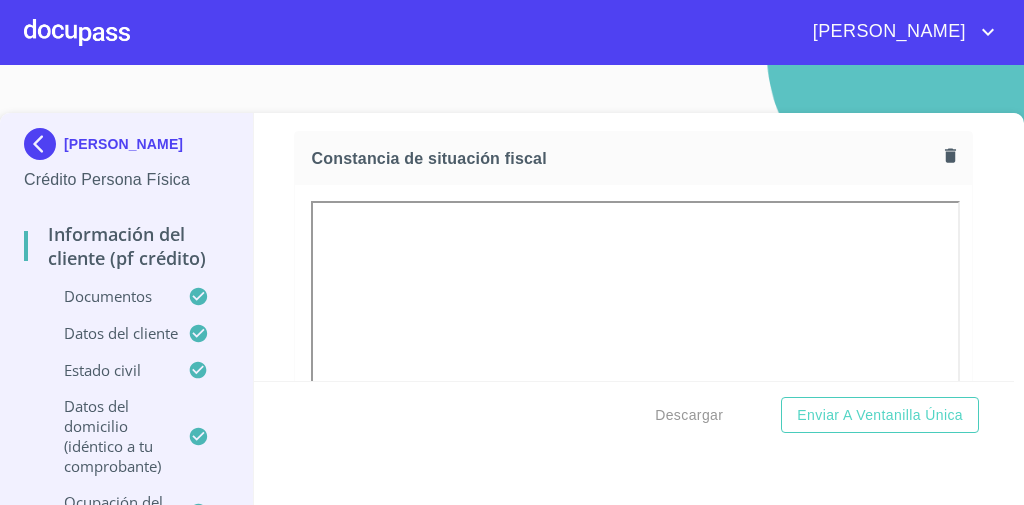 click on "Constancia de situación fiscal" at bounding box center [633, 158] 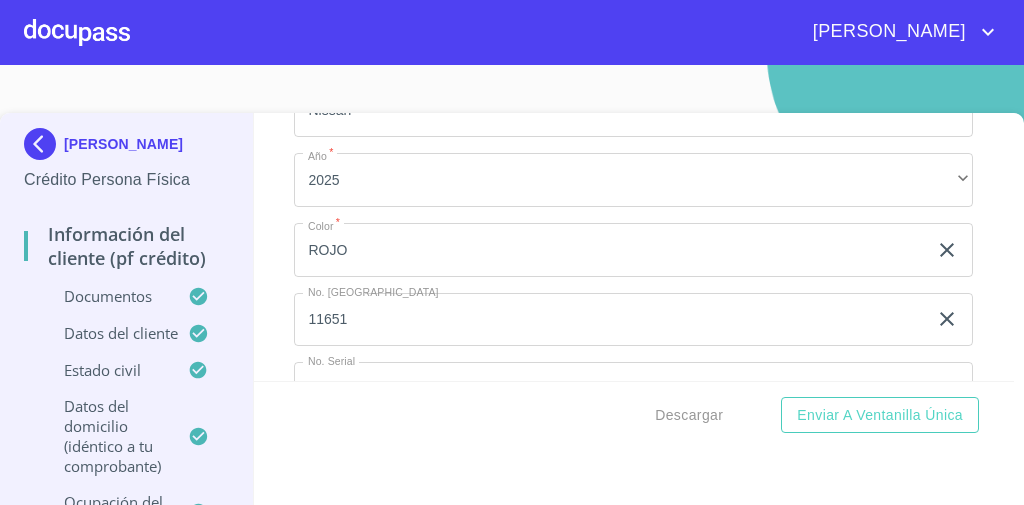 scroll, scrollTop: 11544, scrollLeft: 0, axis: vertical 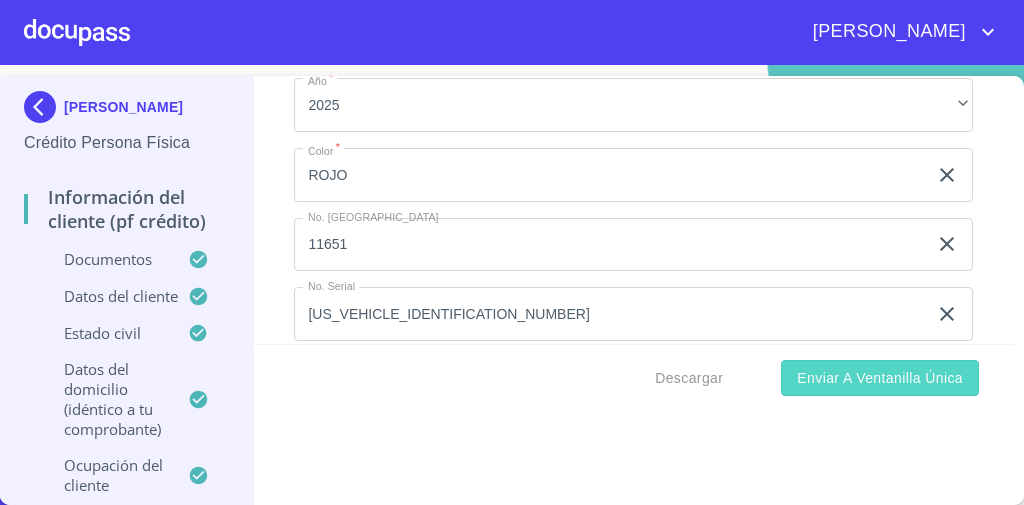 click on "Enviar a Ventanilla única" at bounding box center [880, 378] 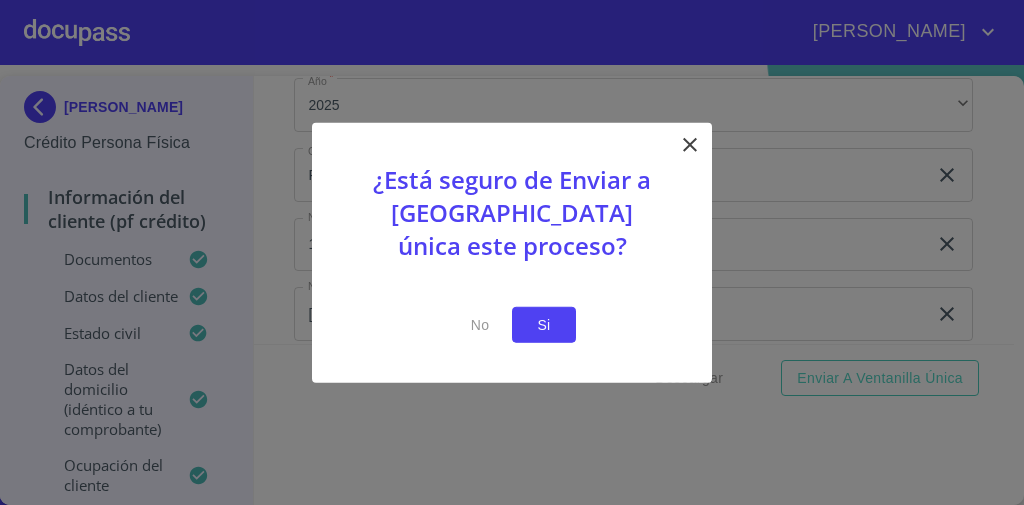 click on "Si" at bounding box center [544, 324] 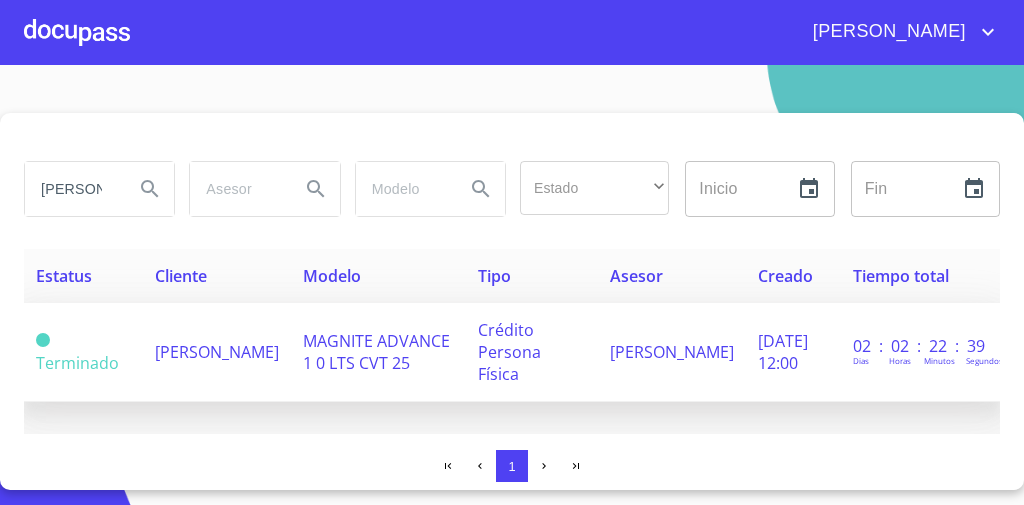 click on "02  :  02  :  22  :  39 Dias Horas Minutos Segundos" at bounding box center [920, 352] 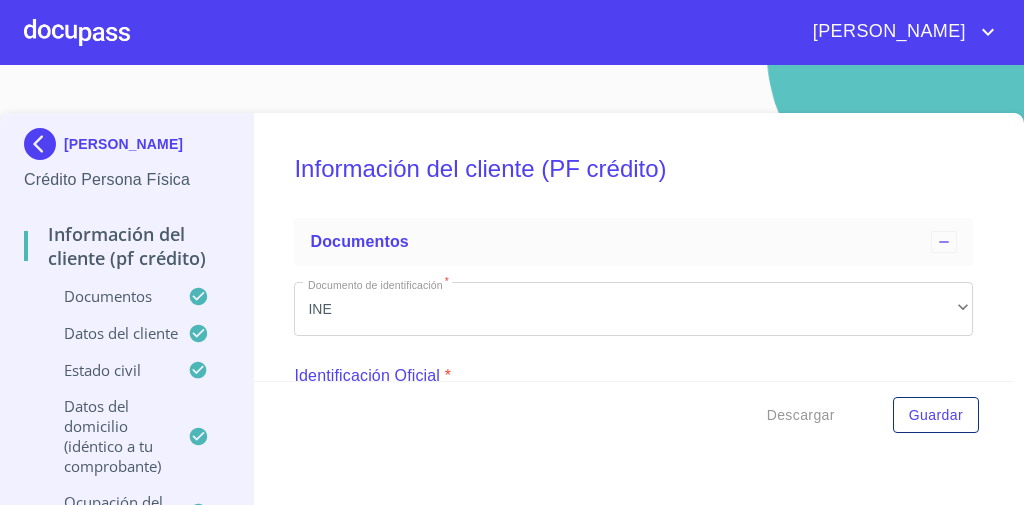 scroll, scrollTop: 402, scrollLeft: 0, axis: vertical 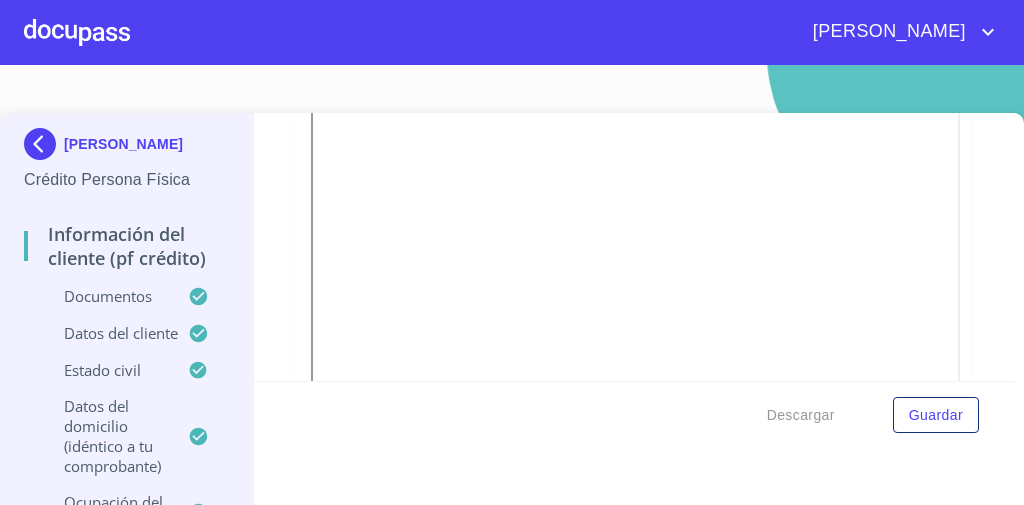 click on "Información del cliente (PF crédito)   Documentos Documento de identificación   * INE ​ Identificación Oficial * Identificación Oficial Identificación Oficial Identificación Oficial Comprobante de Domicilio * Comprobante de Domicilio Comprobante de [PERSON_NAME] de ingresos   * Independiente/Dueño de negocio/Persona Moral ​ Comprobante de Ingresos mes 1 * Comprobante de Ingresos mes 1 Comprobante de Ingresos mes 1 Comprobante de Ingresos mes 2 * Comprobante de Ingresos mes 2 Comprobante de Ingresos mes 2 Comprobante de Ingresos mes 3 * Comprobante de Ingresos mes 3 Comprobante de Ingresos mes 3 CURP * CURP CURP Constancia de situación fiscal Constancia de situación fiscal Constancia de situación fiscal Datos del cliente Apellido Paterno   * [PERSON_NAME] ​ Apellido Materno   * [PERSON_NAME] ​ Primer nombre   * [PERSON_NAME] ​ Segundo Nombre ​ Fecha de nacimiento * [DEMOGRAPHIC_DATA] ​ Nacionalidad   * Mexicana ​ País de nacimiento   * [DEMOGRAPHIC_DATA] ​ Estado de nacimiento   * [GEOGRAPHIC_DATA] *" at bounding box center [634, 247] 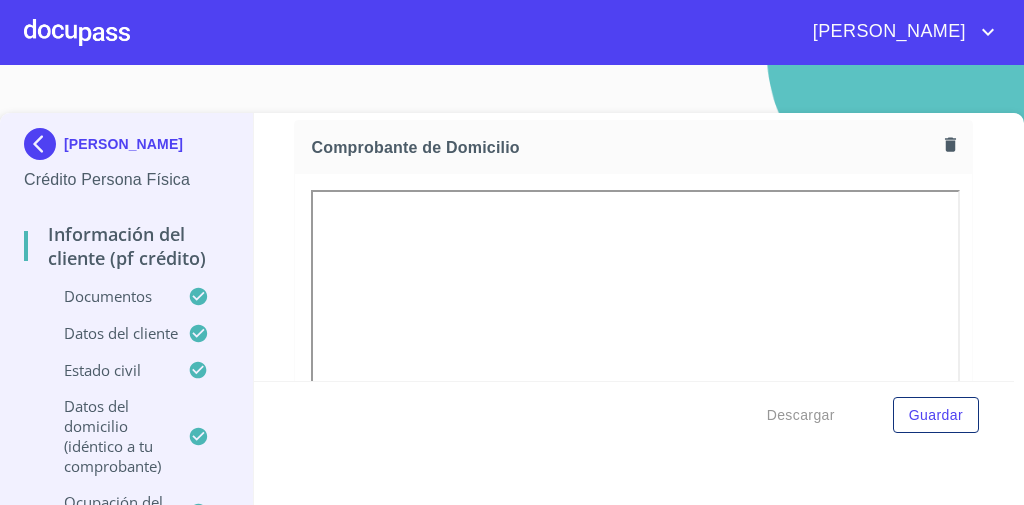 scroll, scrollTop: 1309, scrollLeft: 0, axis: vertical 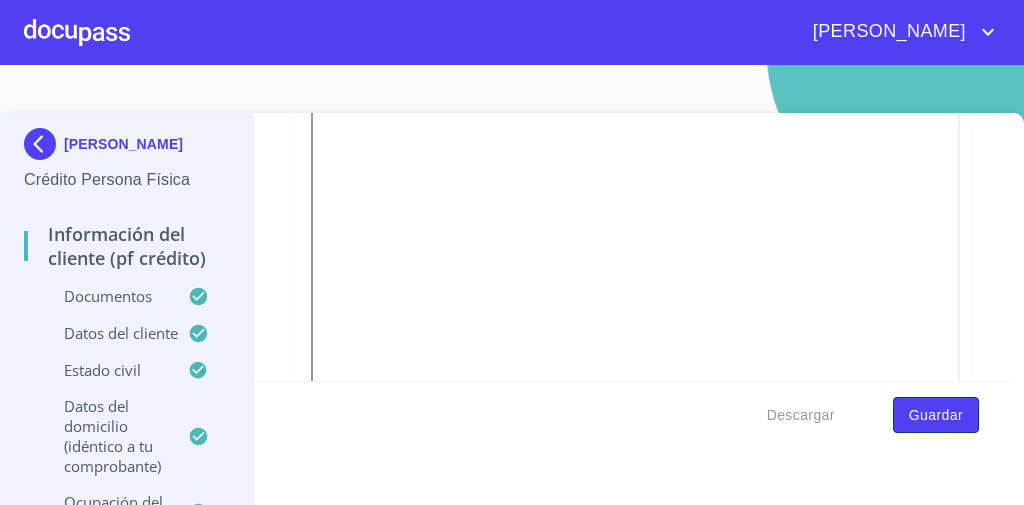 click on "Guardar" at bounding box center [936, 415] 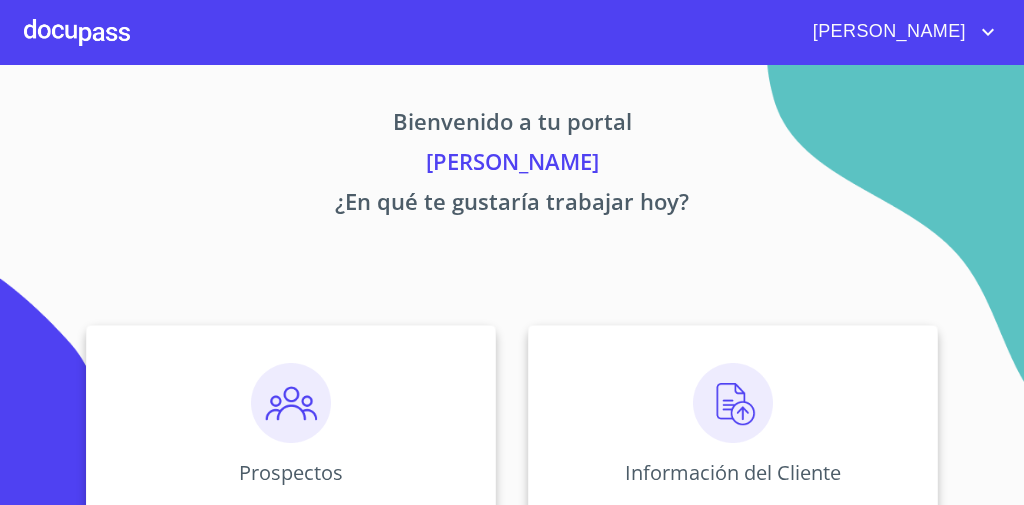 scroll, scrollTop: 0, scrollLeft: 0, axis: both 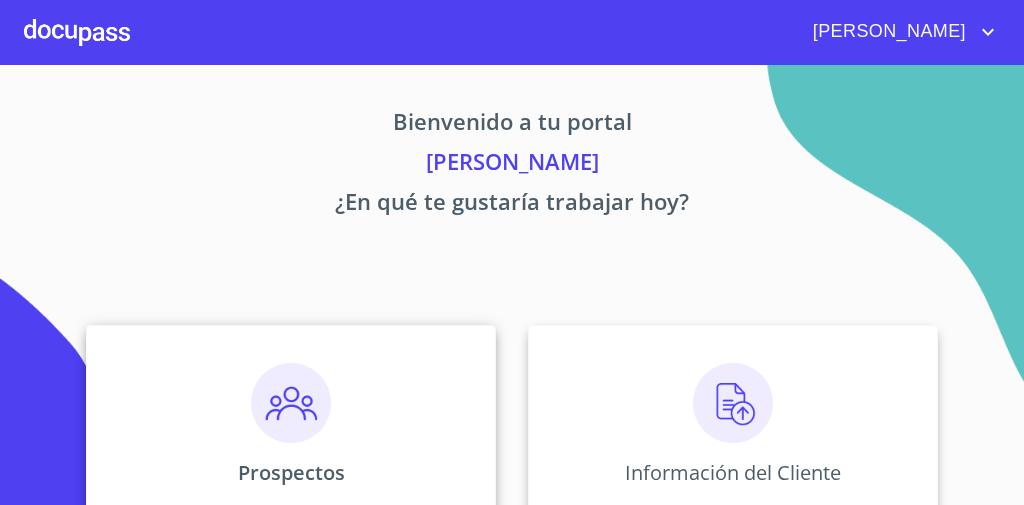 click on "Prospectos" at bounding box center (291, 425) 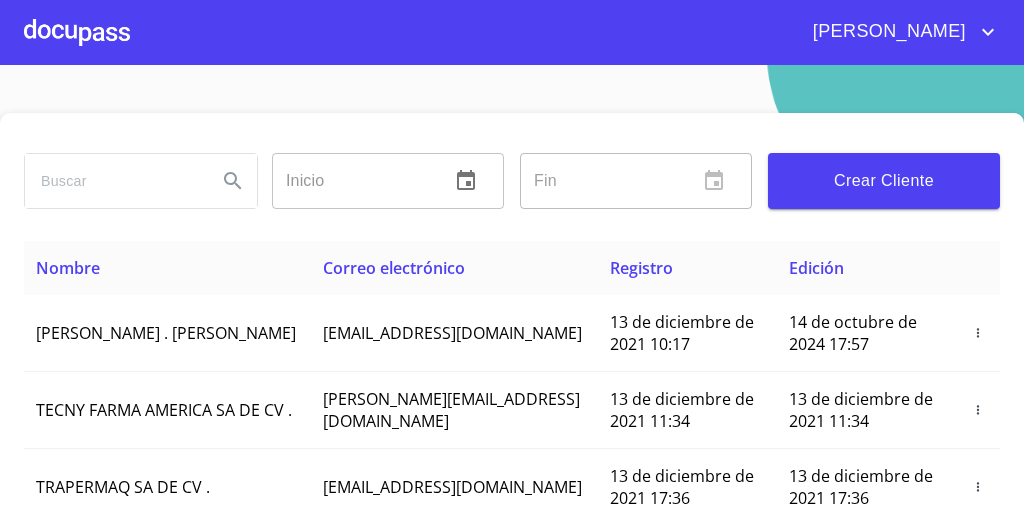 drag, startPoint x: 315, startPoint y: 16, endPoint x: 494, endPoint y: 98, distance: 196.88829 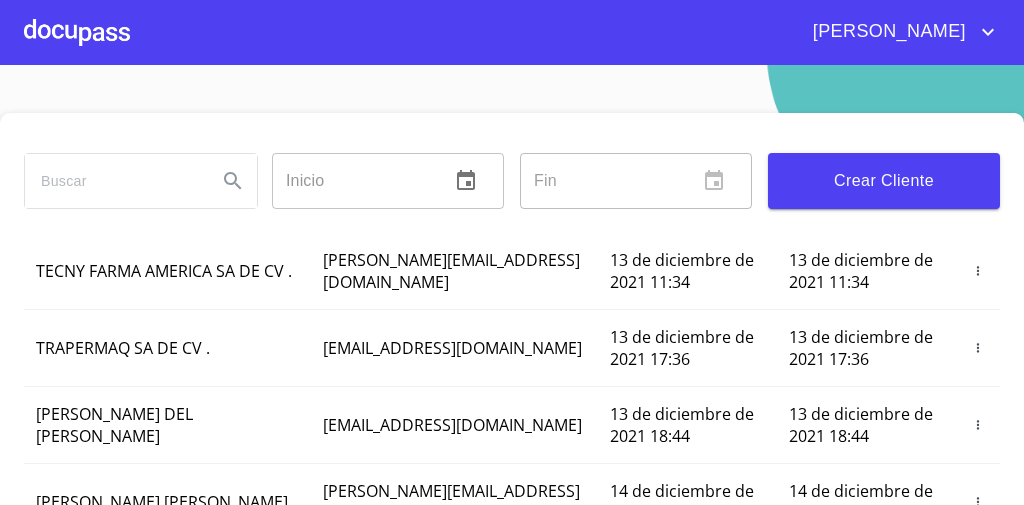 scroll, scrollTop: 0, scrollLeft: 0, axis: both 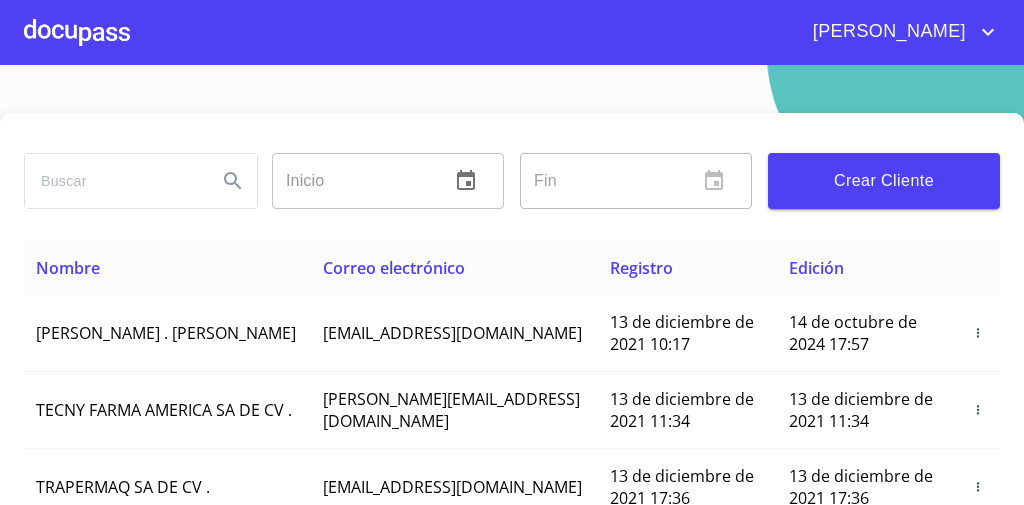 click at bounding box center (113, 181) 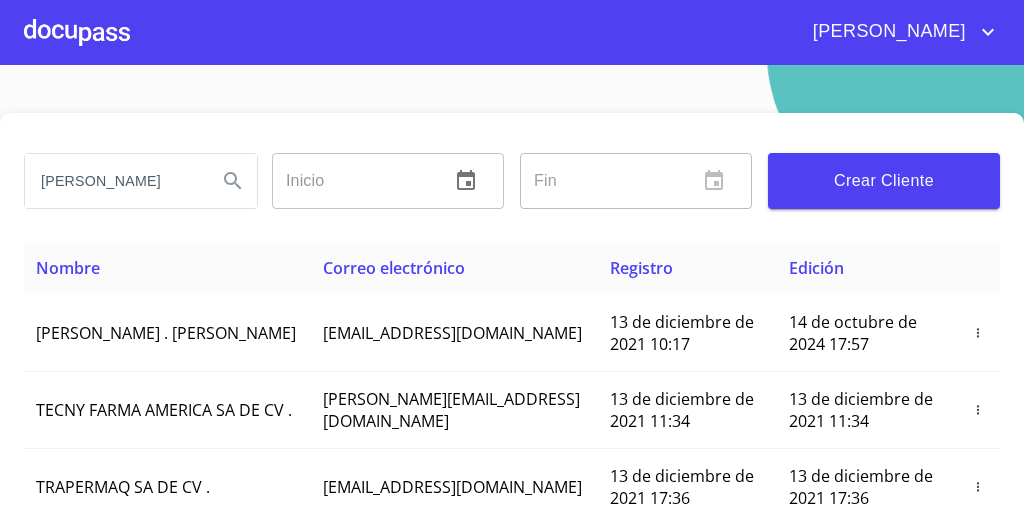 type on "jose luis" 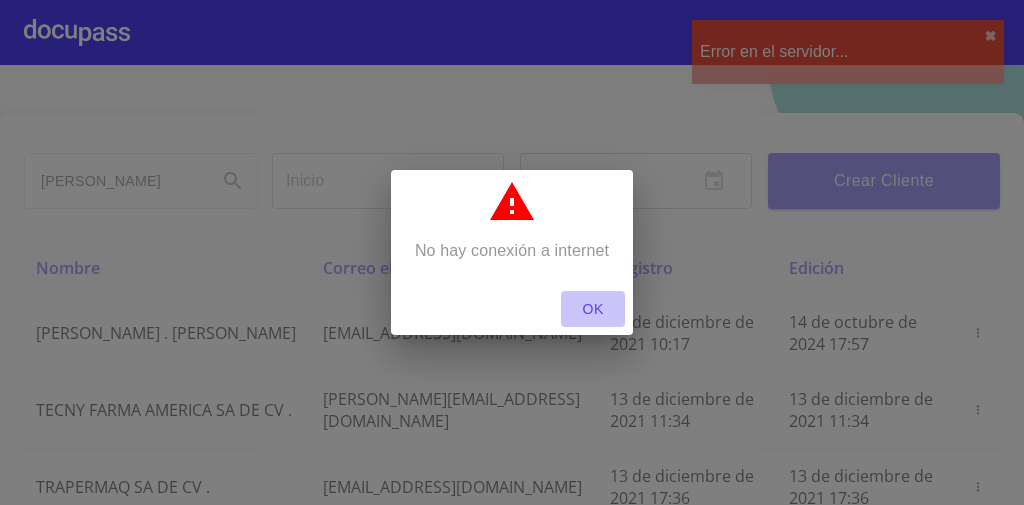 click on "OK" at bounding box center (593, 309) 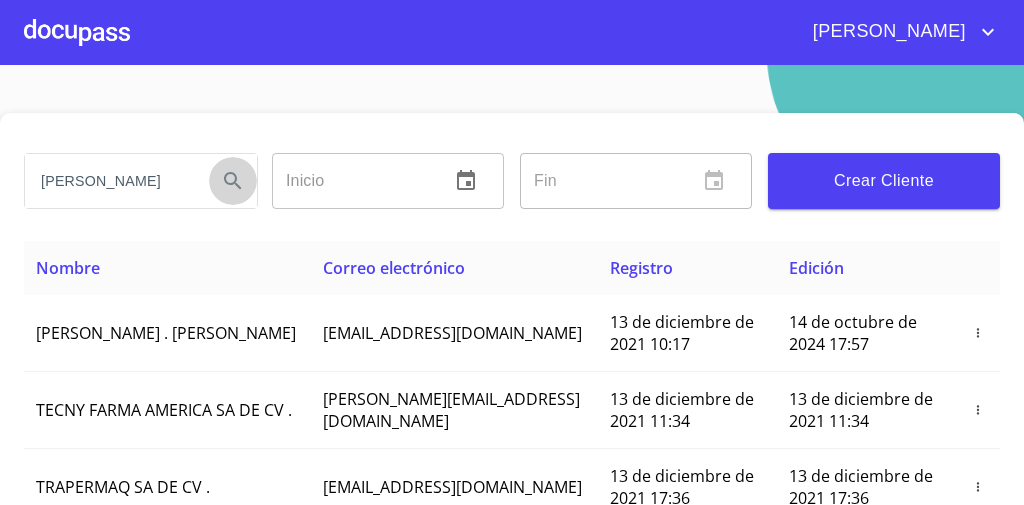 click 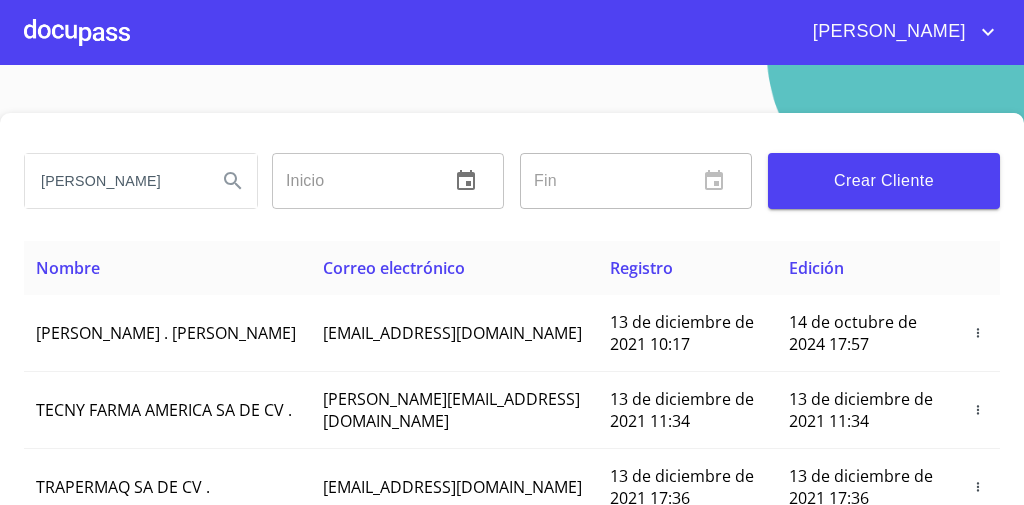 click on "jose luis" at bounding box center (113, 181) 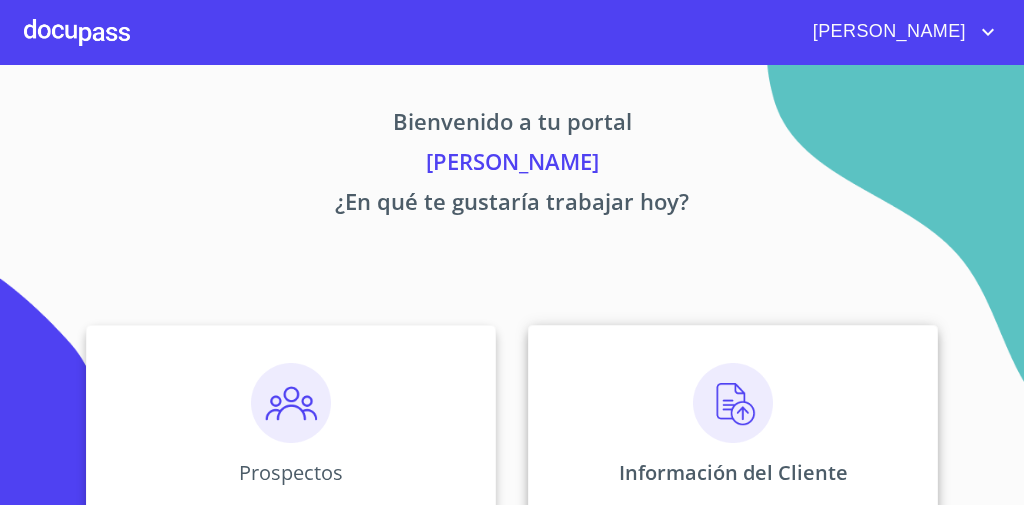 click on "Información del Cliente" at bounding box center [733, 425] 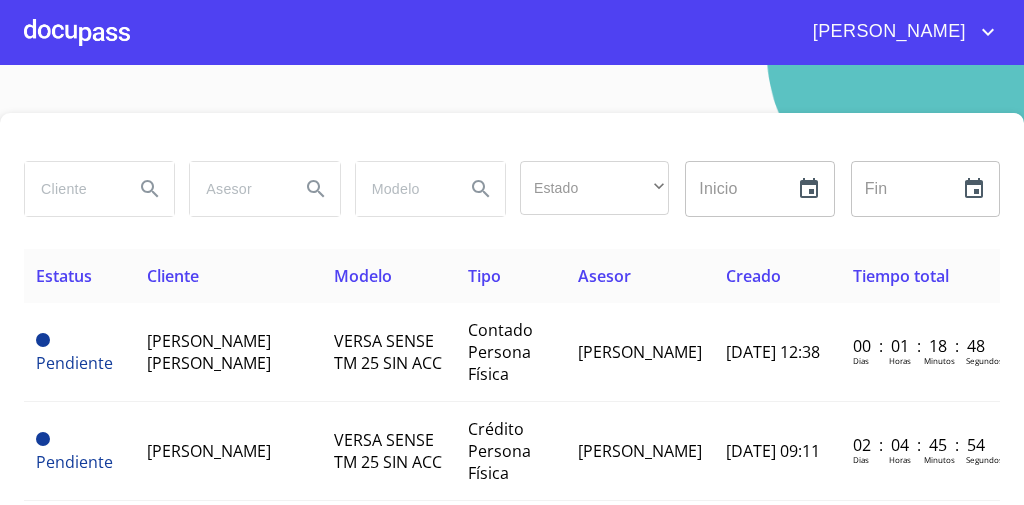 click at bounding box center (71, 189) 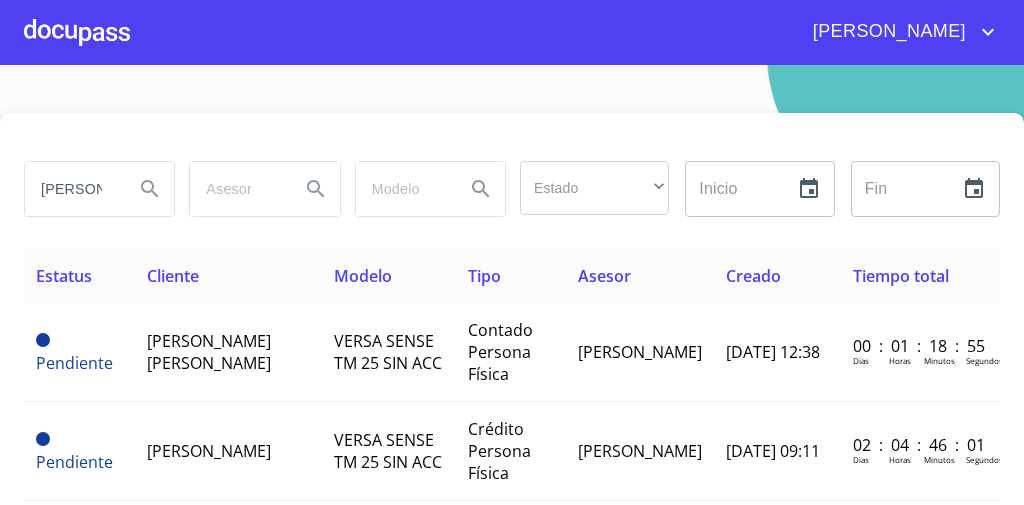 type on "jose luis" 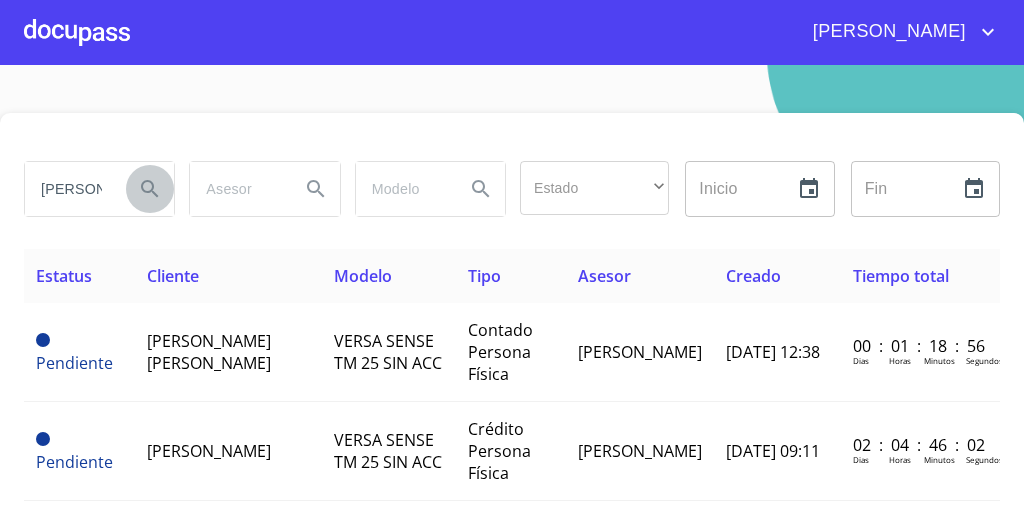 click 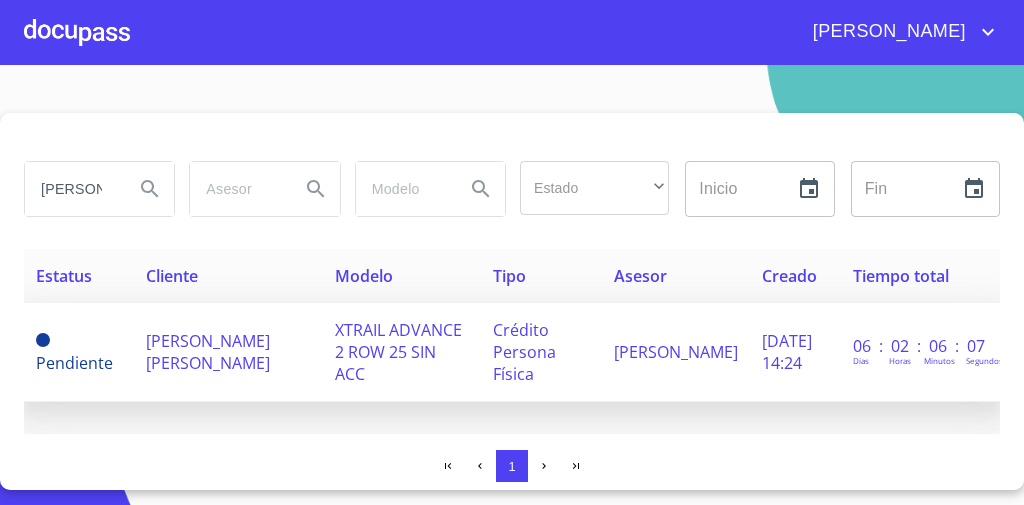 click on "[PERSON_NAME]" at bounding box center (228, 352) 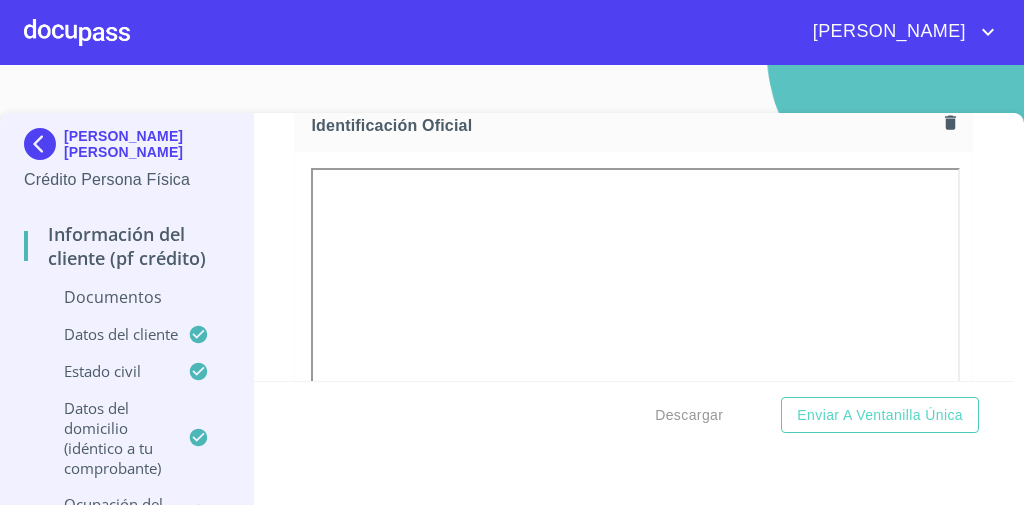 scroll, scrollTop: 302, scrollLeft: 0, axis: vertical 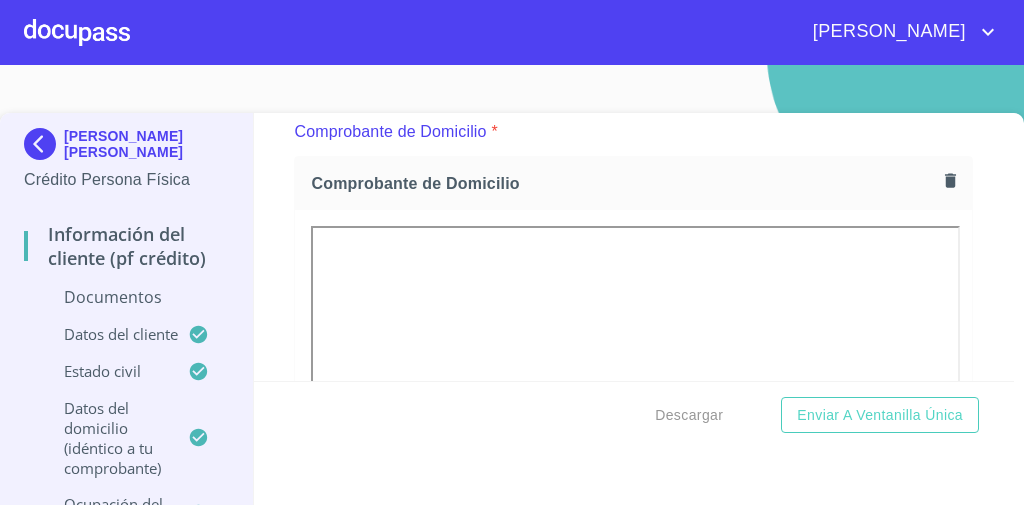 click on "Comprobante de Domicilio" at bounding box center (623, 183) 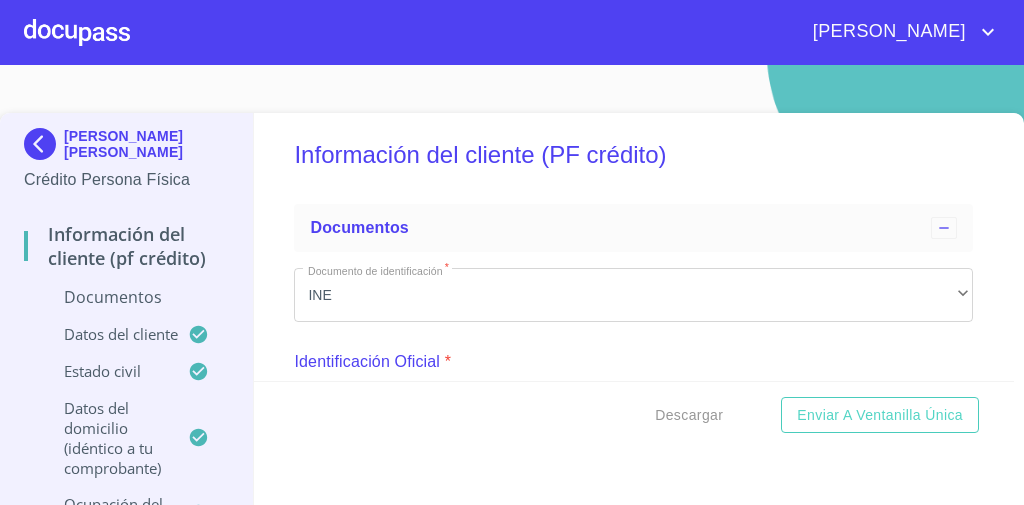 scroll, scrollTop: 0, scrollLeft: 0, axis: both 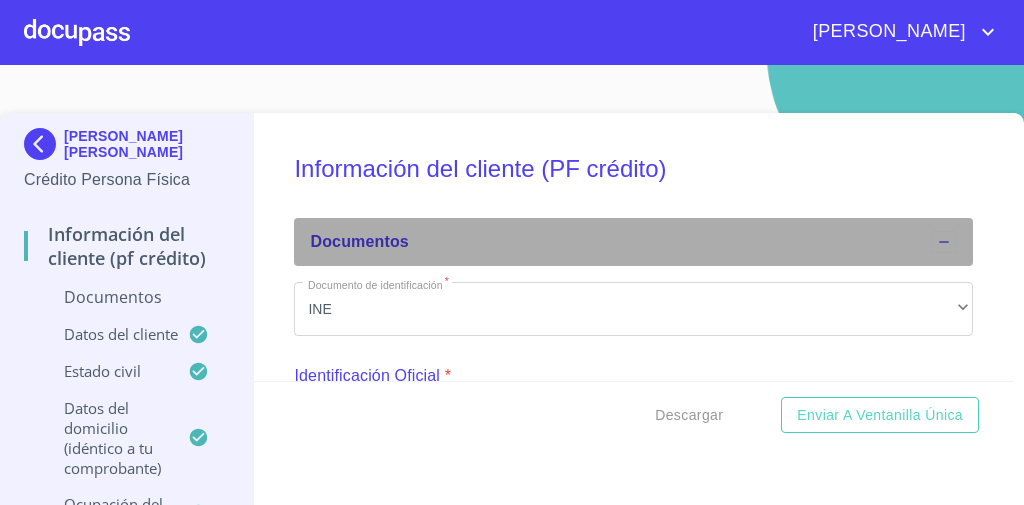 click on "Documentos" at bounding box center (633, 242) 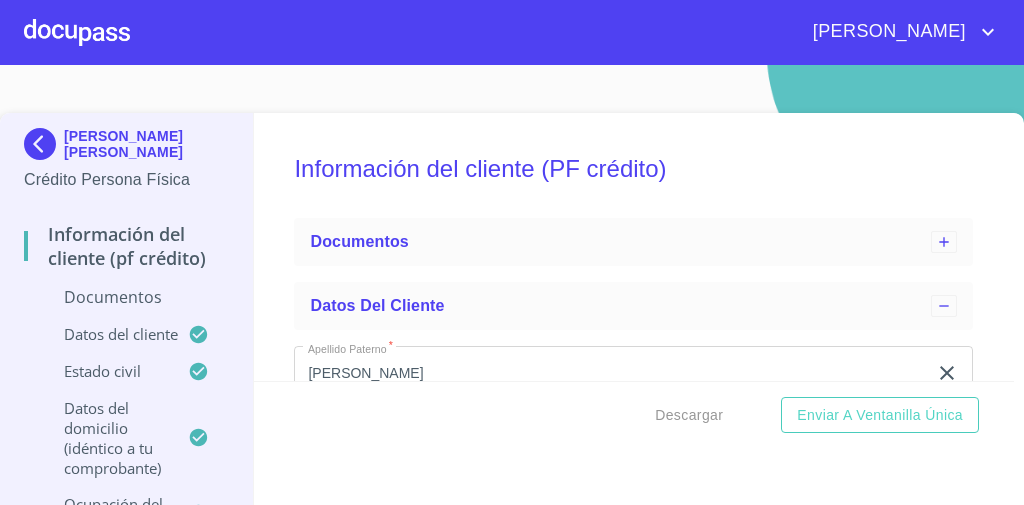 click on "Información del cliente (PF crédito)" at bounding box center (633, 169) 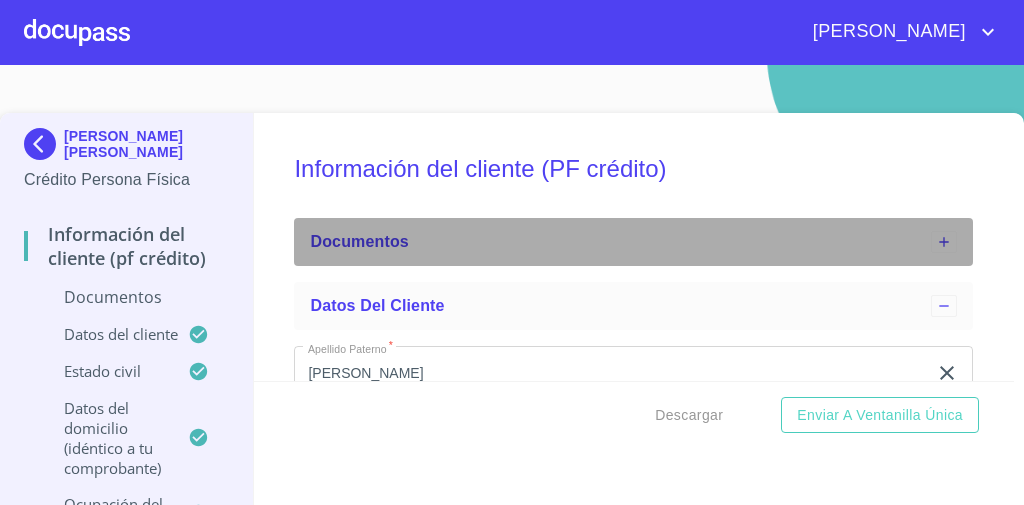 click on "Documentos" at bounding box center [620, 242] 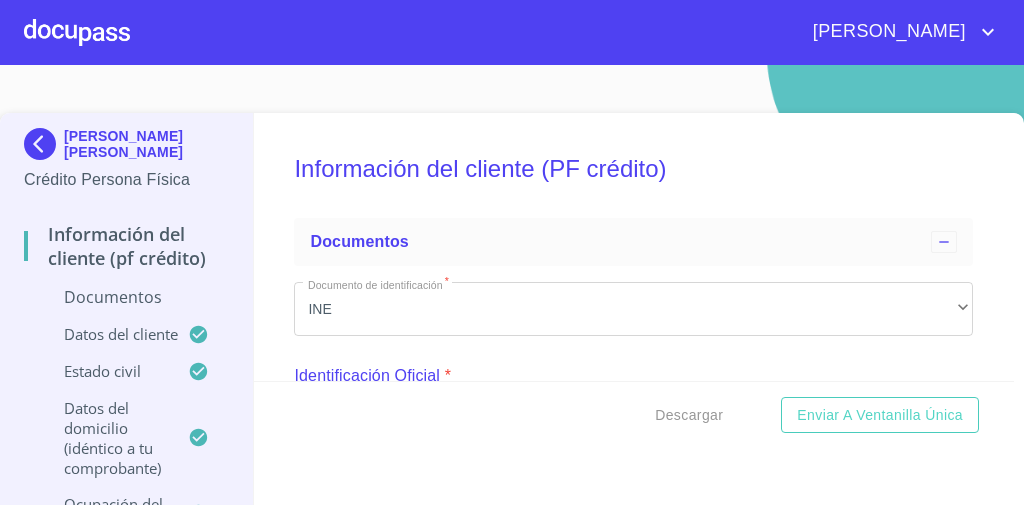 click on "Comprobante de Ingresos mes 2" at bounding box center [623, 2975] 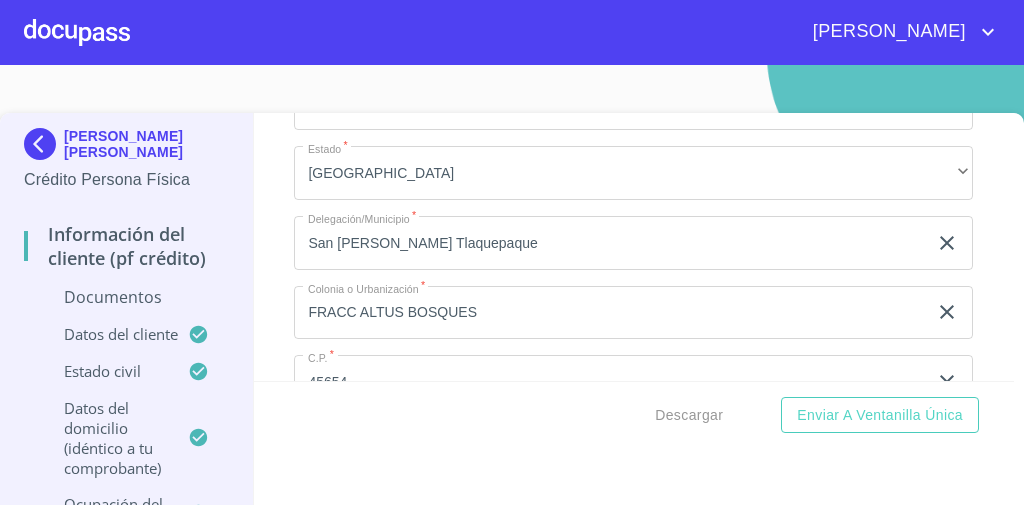 scroll, scrollTop: 7233, scrollLeft: 0, axis: vertical 